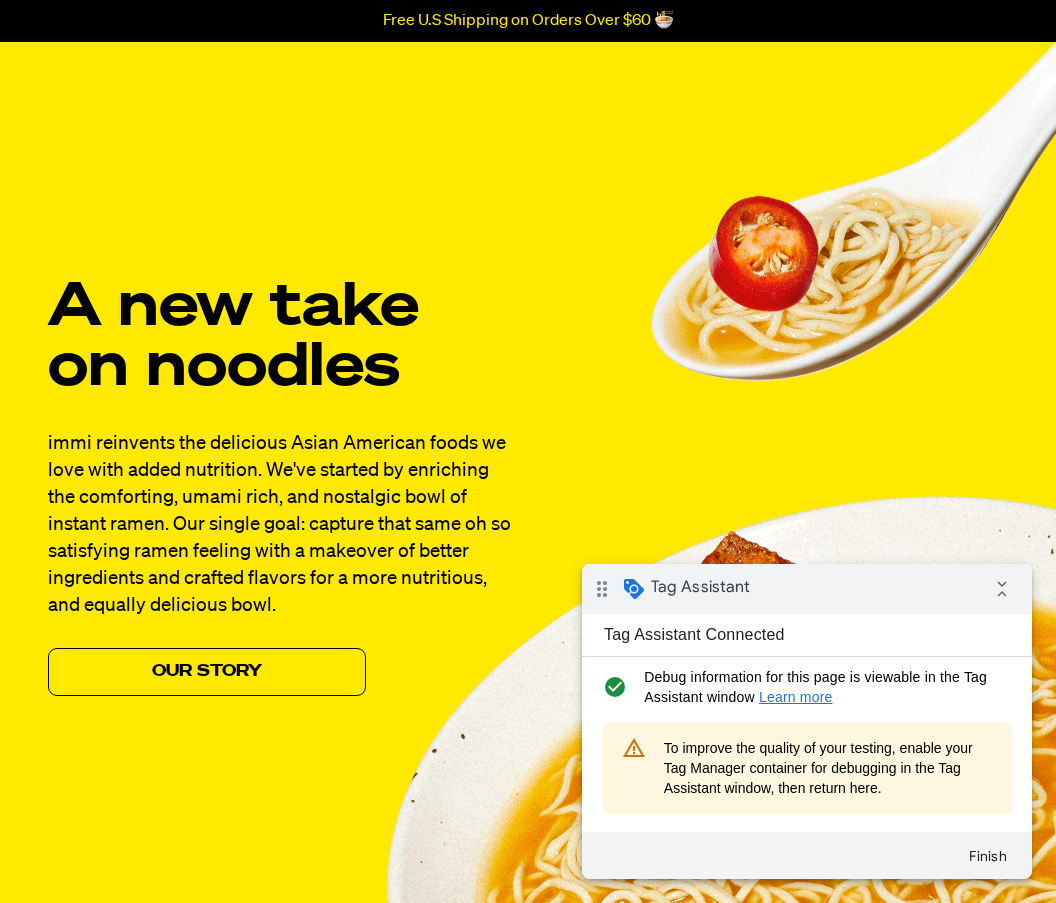 scroll, scrollTop: 0, scrollLeft: 0, axis: both 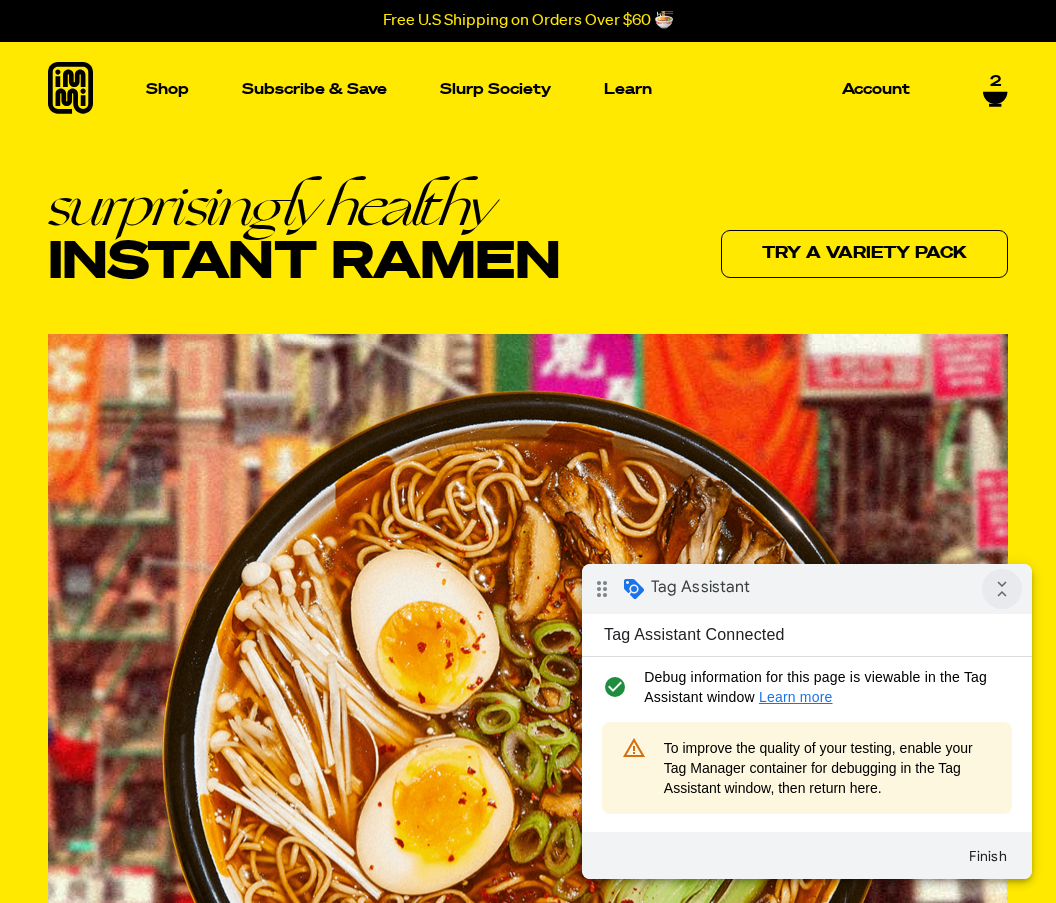 click on "collapse_all" at bounding box center (1002, 589) 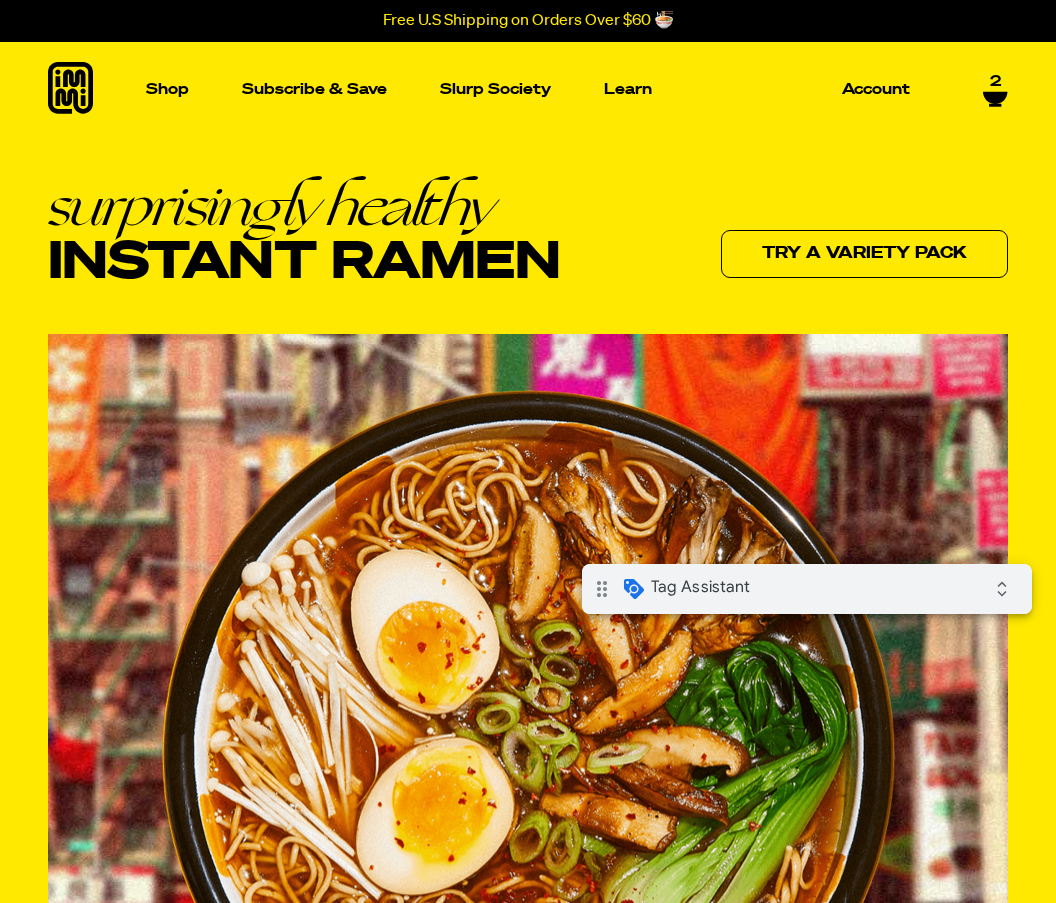 click on "Shop
Packets
Cups  new
Toppings  new
Merch
Subscribe & Save
Slurp Society
Learn
Our Story
Discover Recipes
Account
Search
2" at bounding box center [528, 89] 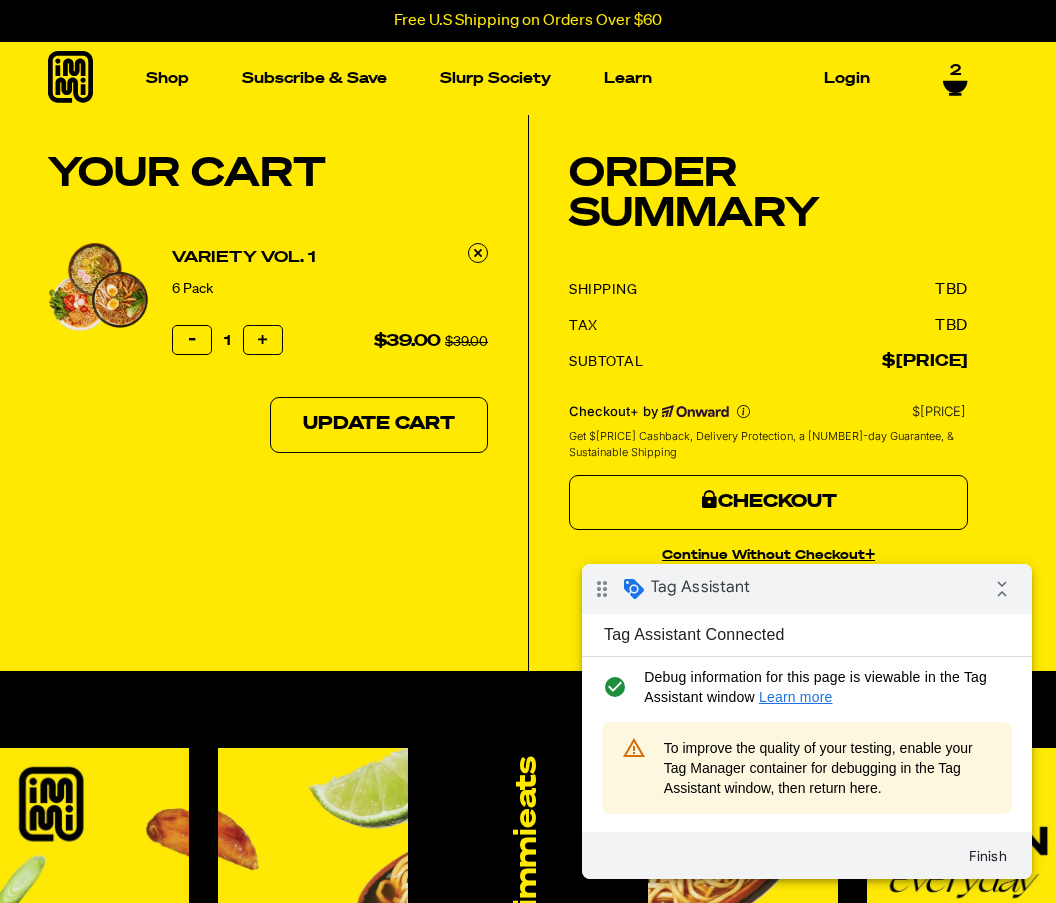 scroll, scrollTop: 0, scrollLeft: 0, axis: both 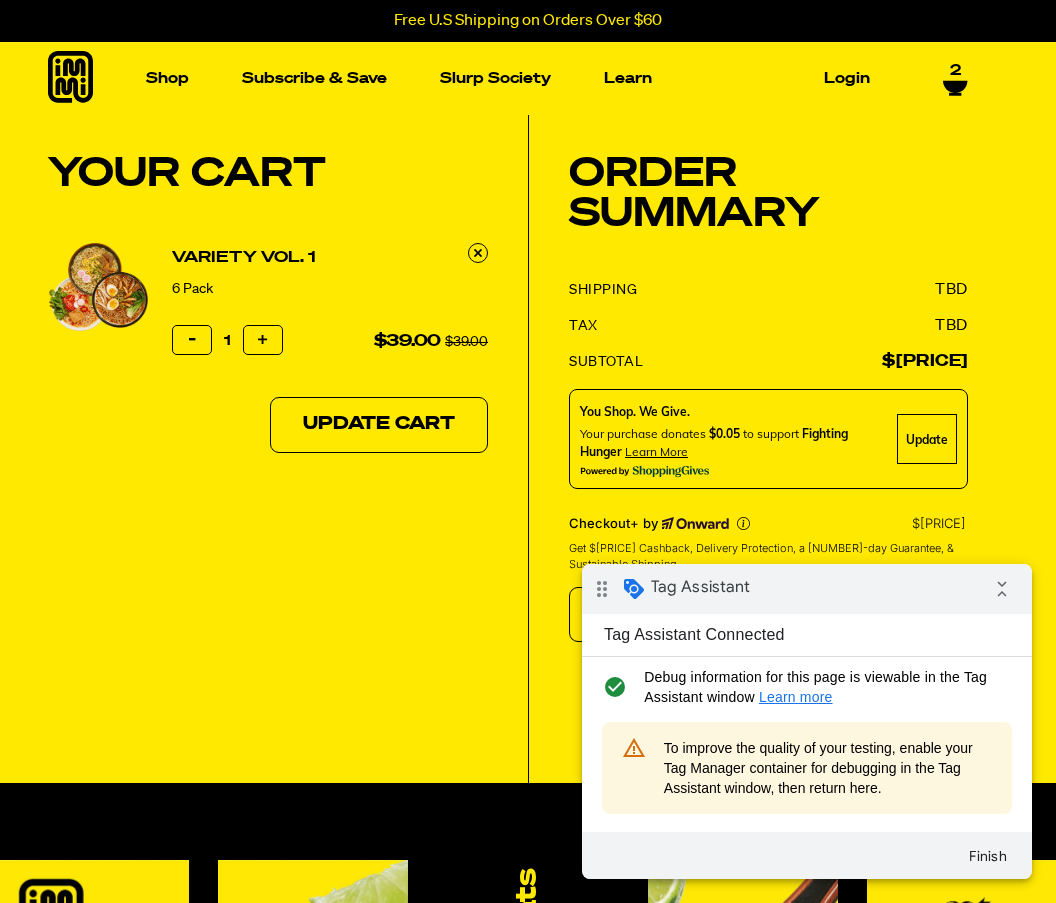 click on "Checkout+ by $1.57 Get $3.90 Cashback, Delivery Protection, a 90-day Guarantee, & Sustainable Shipping Earn 10% CashBack Get 10% back in store credit to be used on future purchases.* Satisfaction Guarantee If you have any quality issues within 90 days, we’ll make it right. Shipping Protection From theft, loss, damage, & more - Onward has you covered. Carbon Neutral Shipping We’ll offset the CO2 emissions of this shipment. Priority Support Skip the line and get expedited customer support. For subscription orders, Onward Package Protection will be added to each recurring order and may be cancelled at any time. *Reward code will be emailed 30 days after purchase.  FAQ   Privacy Policy   Terms of Service" at bounding box center (768, 543) 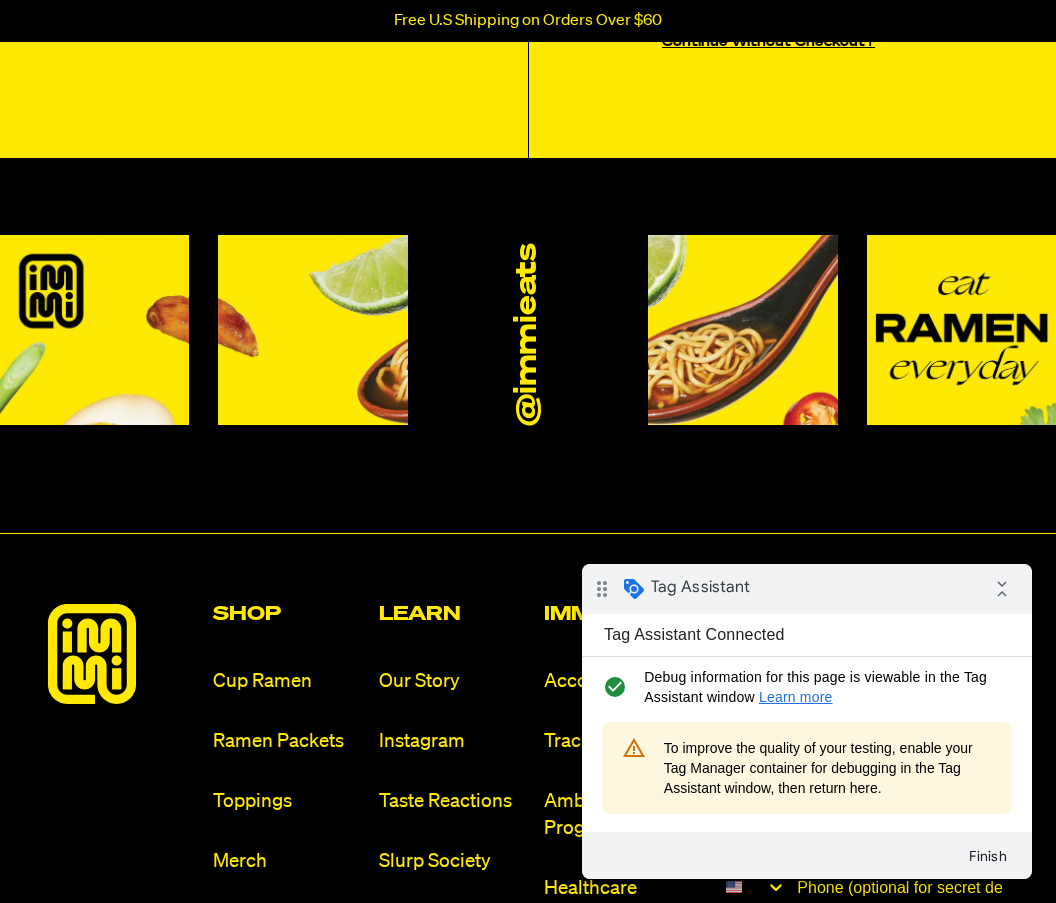 scroll, scrollTop: 339, scrollLeft: 0, axis: vertical 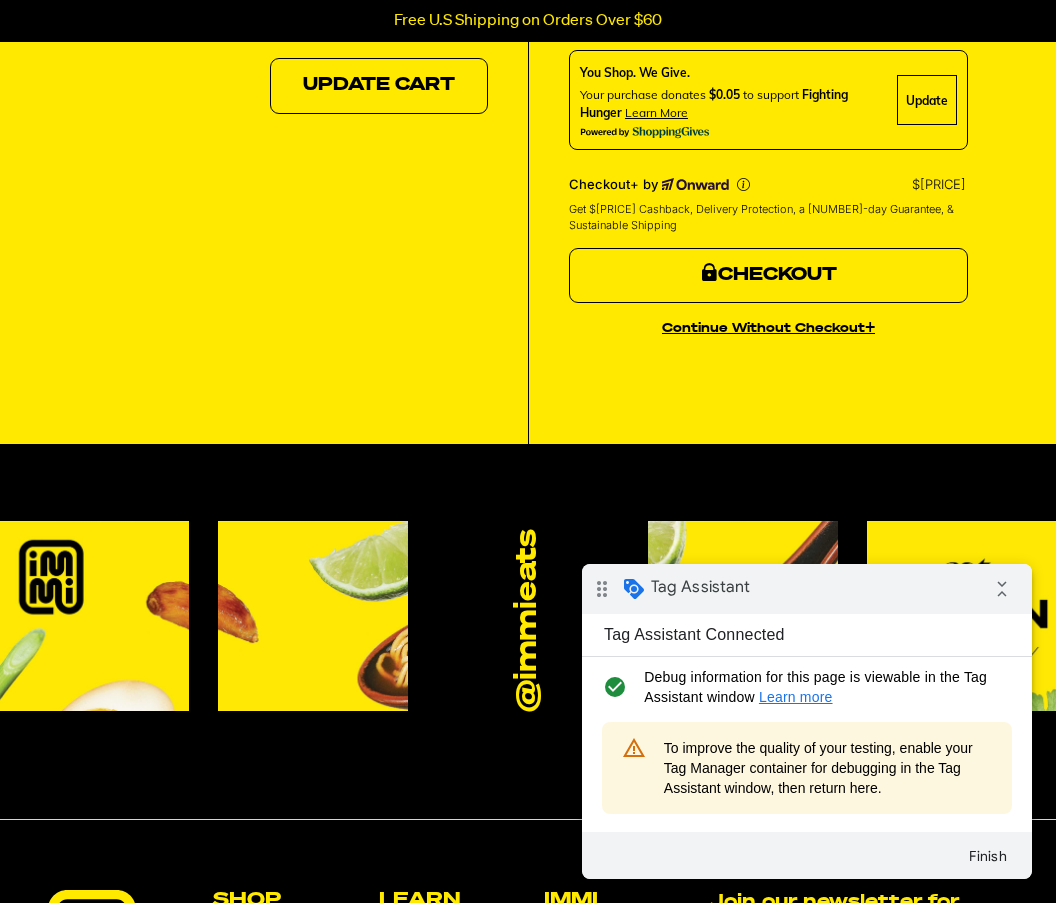 click on "Checkout" at bounding box center [768, 276] 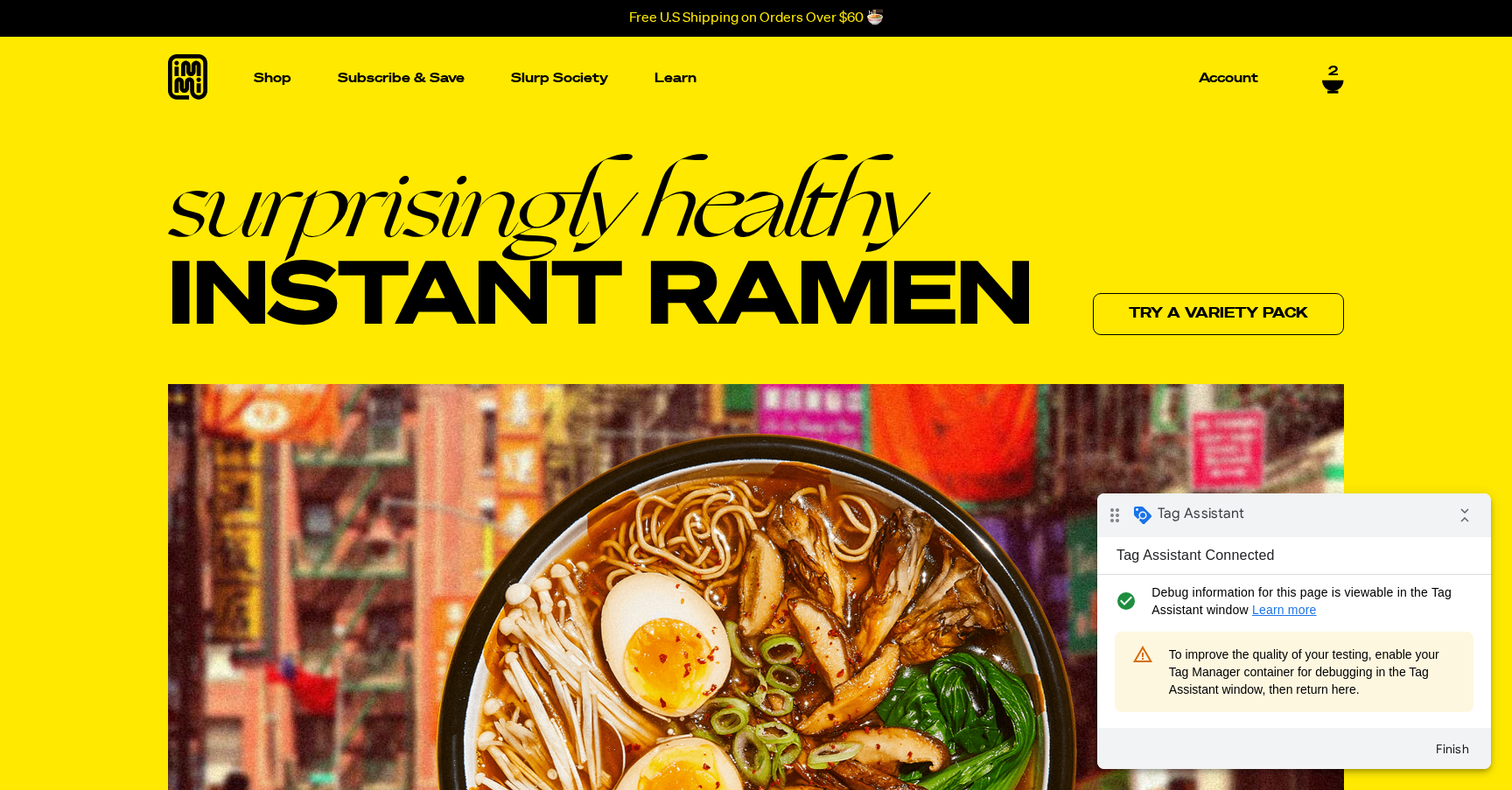 scroll, scrollTop: 0, scrollLeft: 0, axis: both 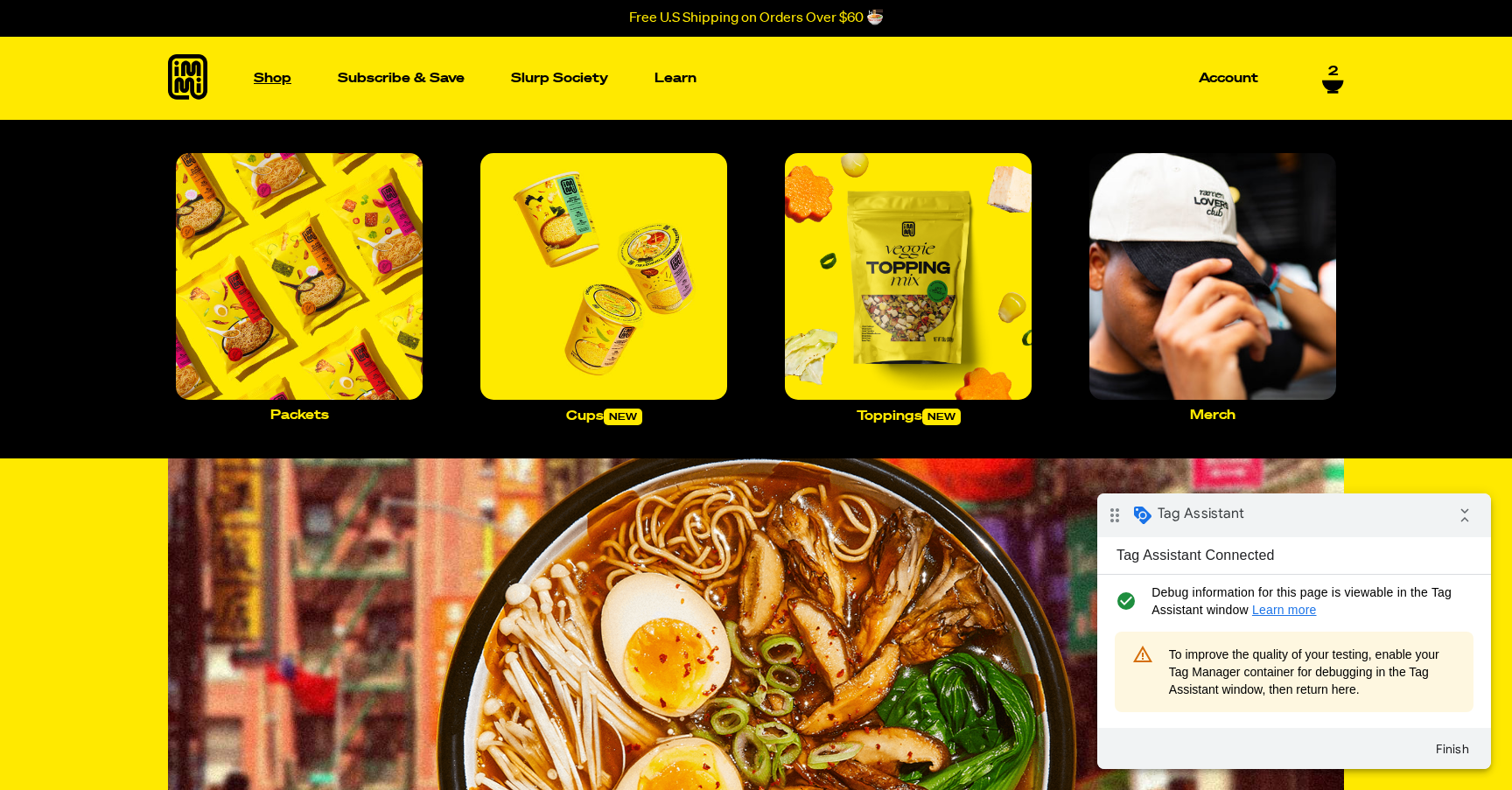 click on "Shop" at bounding box center [272, 78] 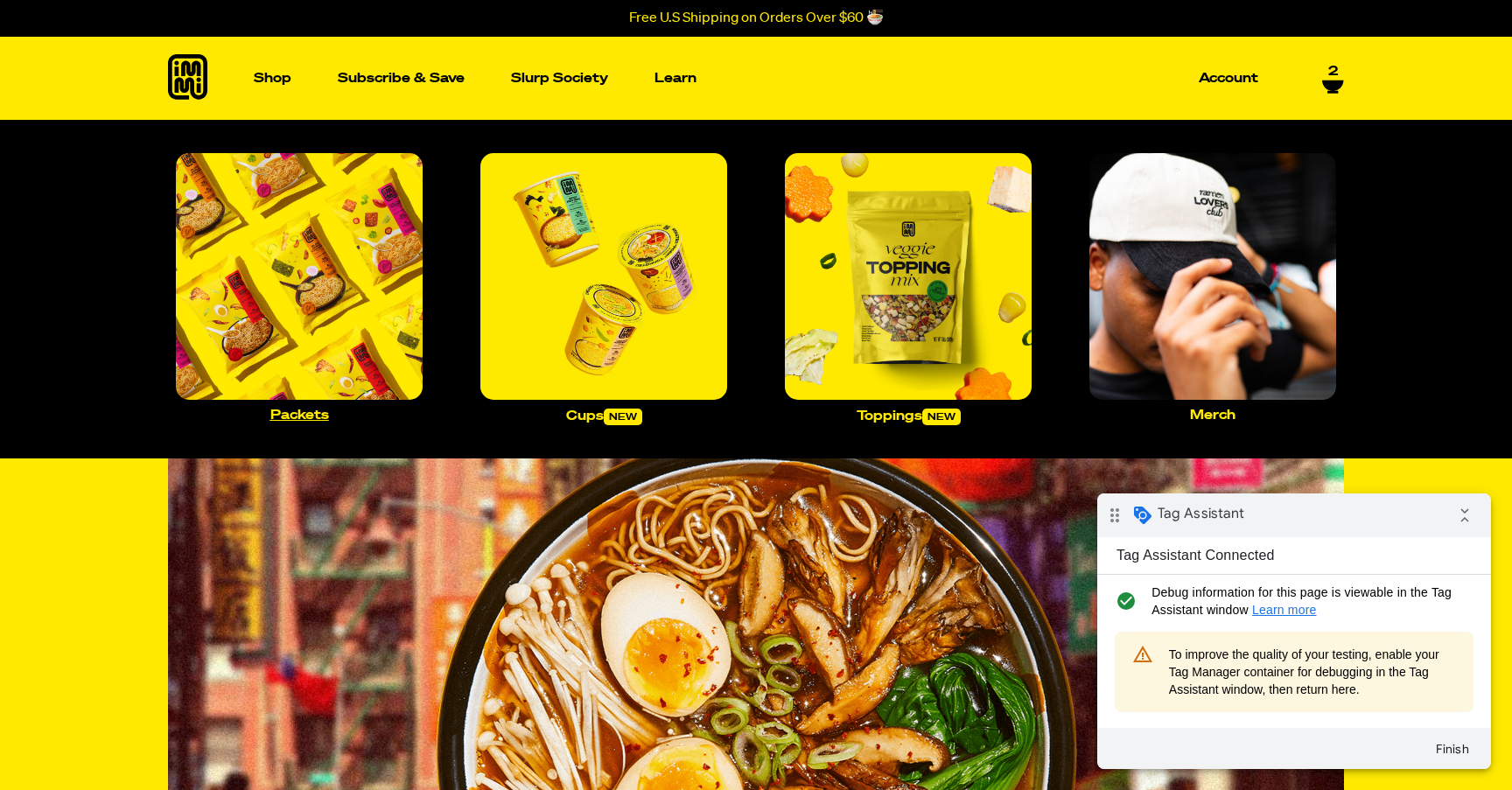 click at bounding box center (299, 276) 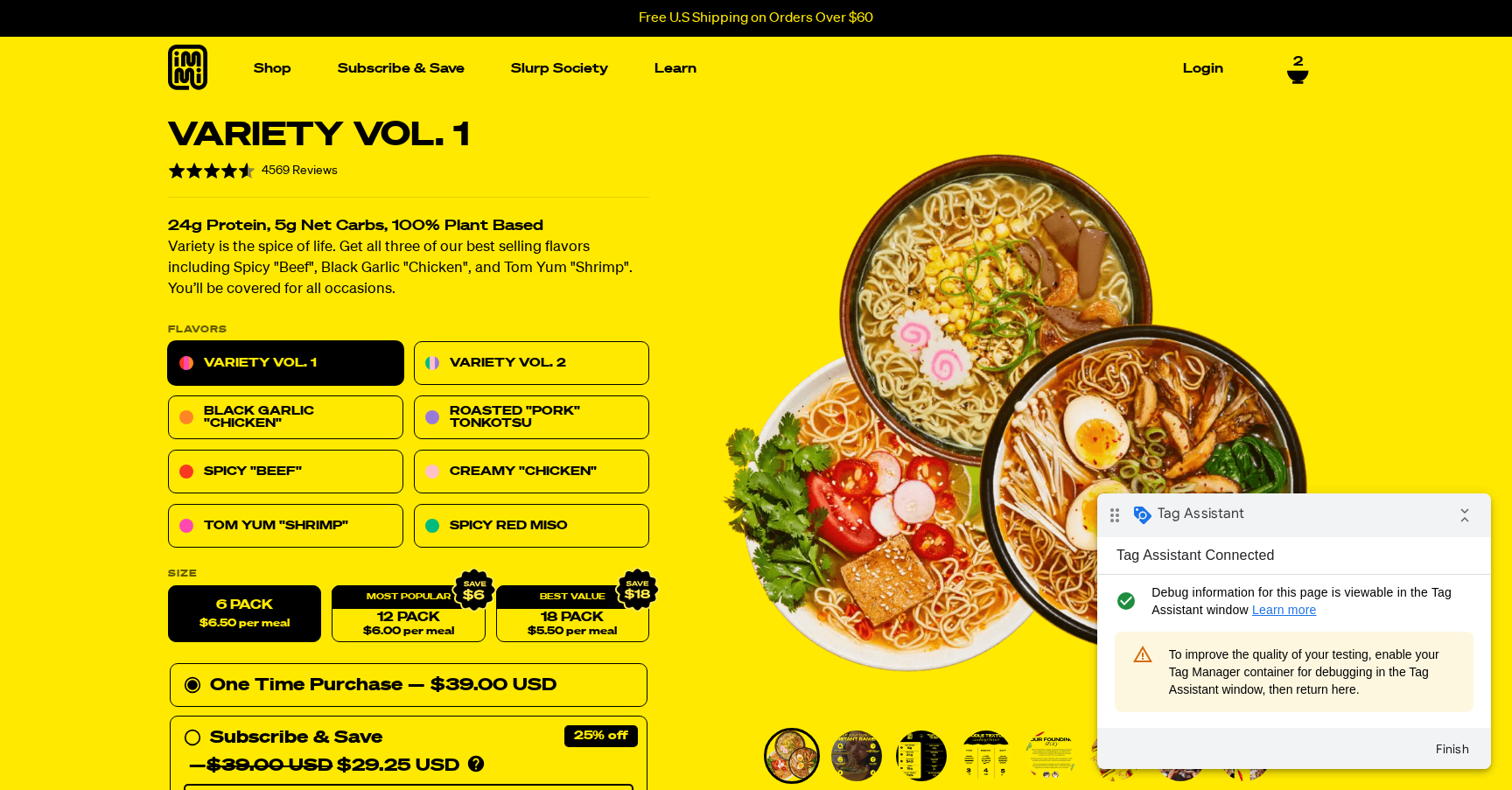 scroll, scrollTop: 0, scrollLeft: 0, axis: both 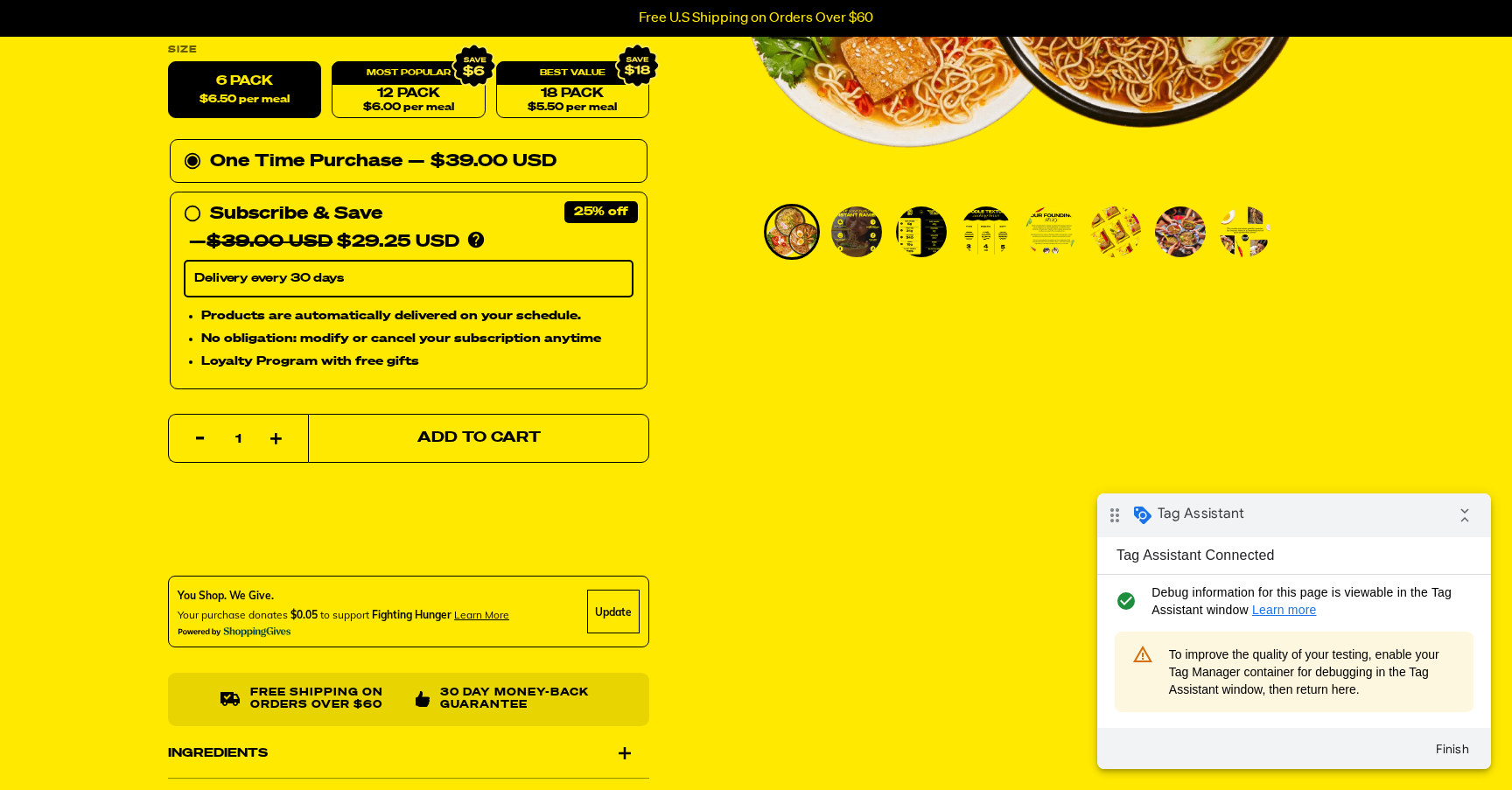 click on "Add to Cart" at bounding box center (479, 438) 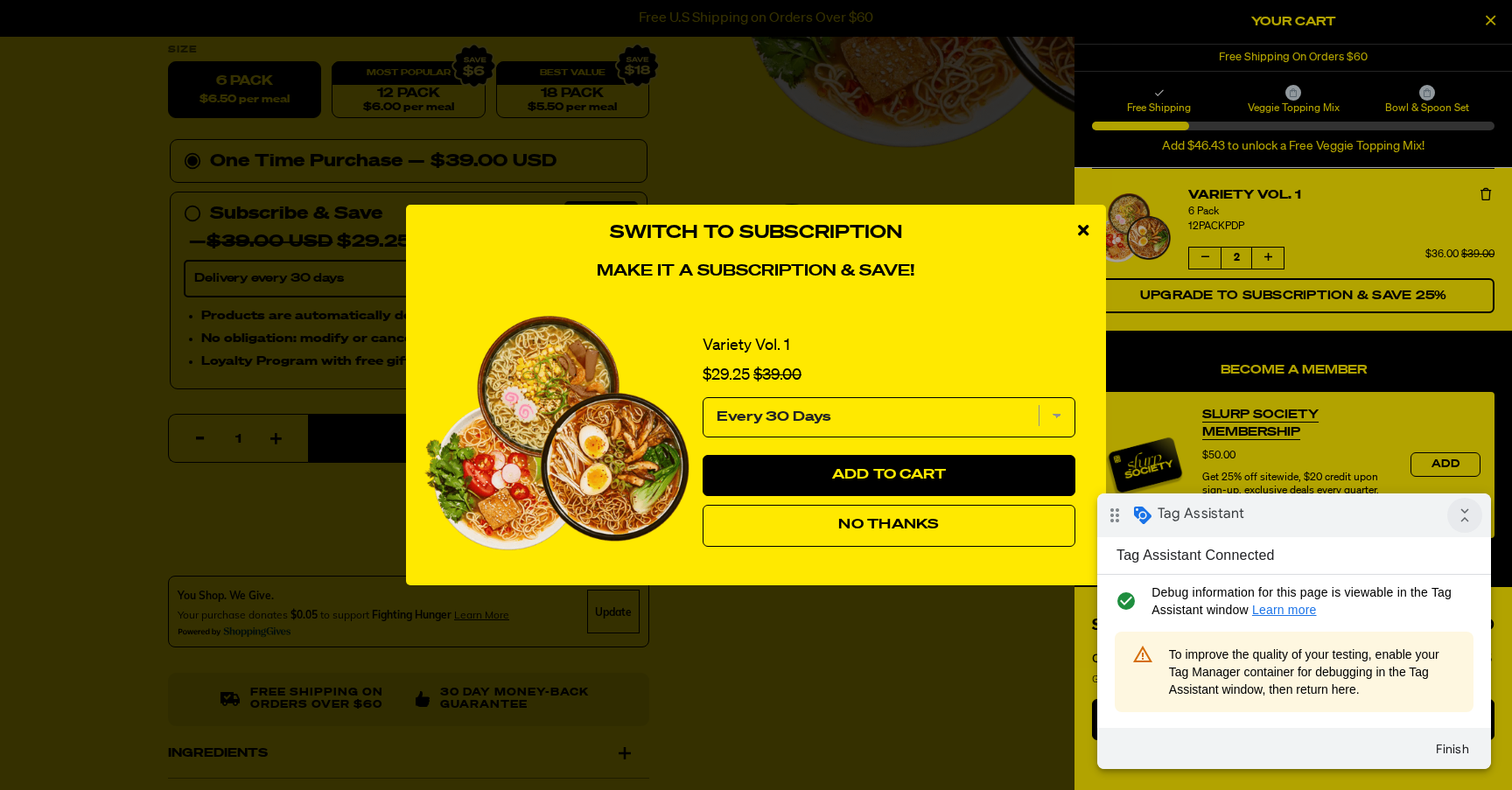 click on "collapse_all" at bounding box center [1465, 515] 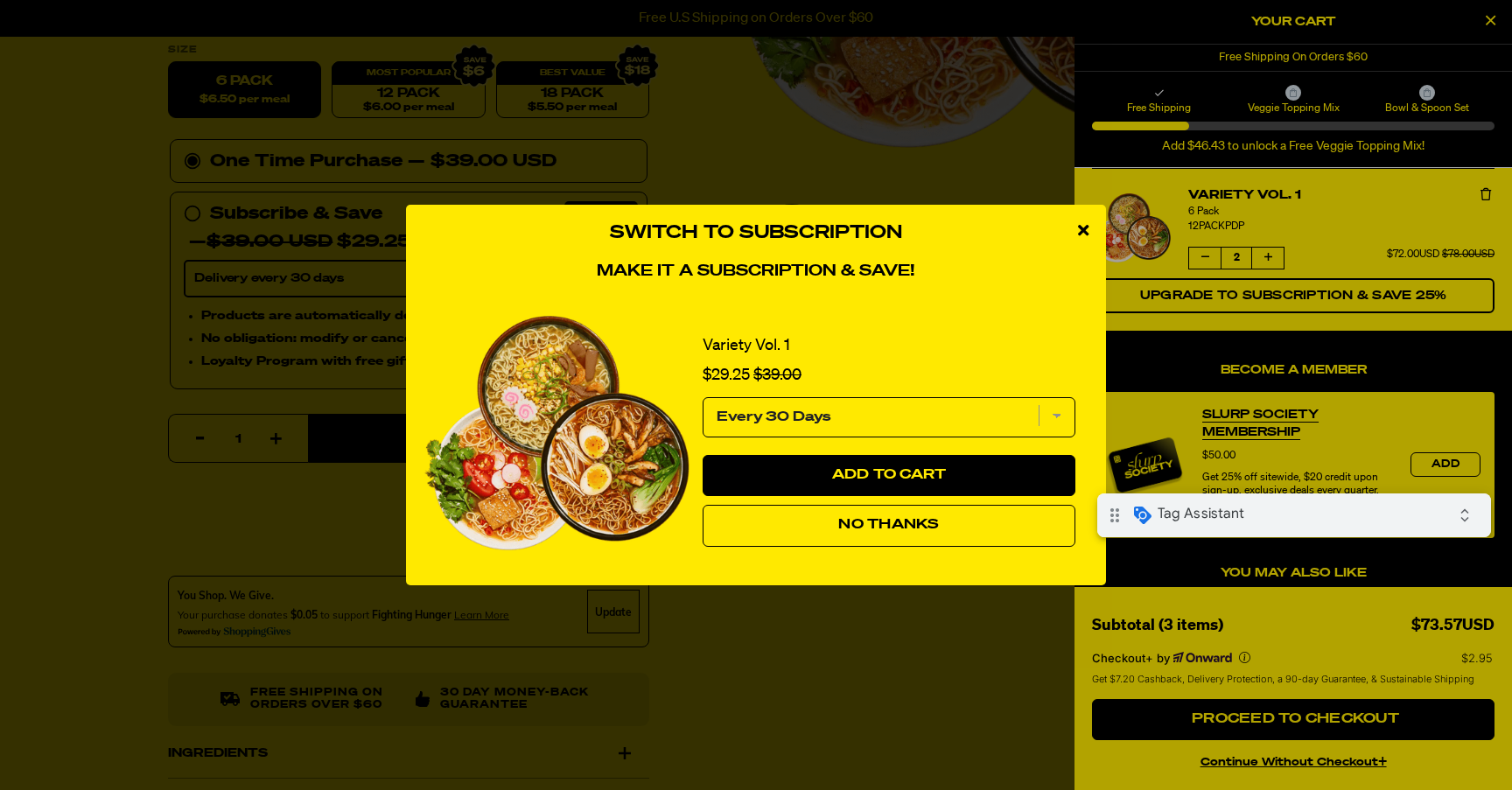 click on "Switch to Subscription   Make it a  subscription & save!       Variety Vol. 1       Sale price   $29.25   Original price   $39.00         Every 30 Days   Add to Cart   No Thanks
Powered by Rebuy" at bounding box center (756, 395) 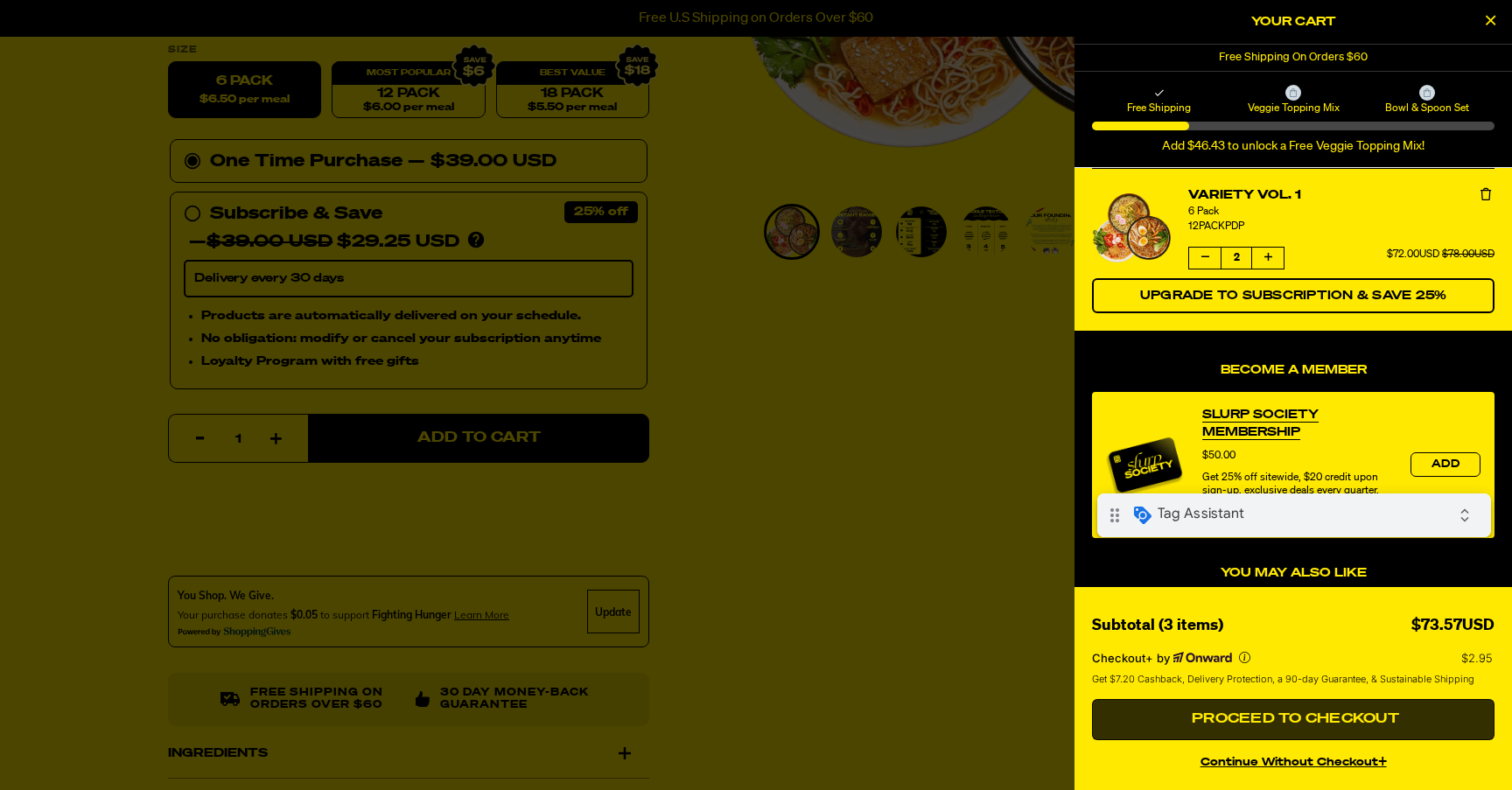 click on "Proceed to Checkout" at bounding box center (1293, 719) 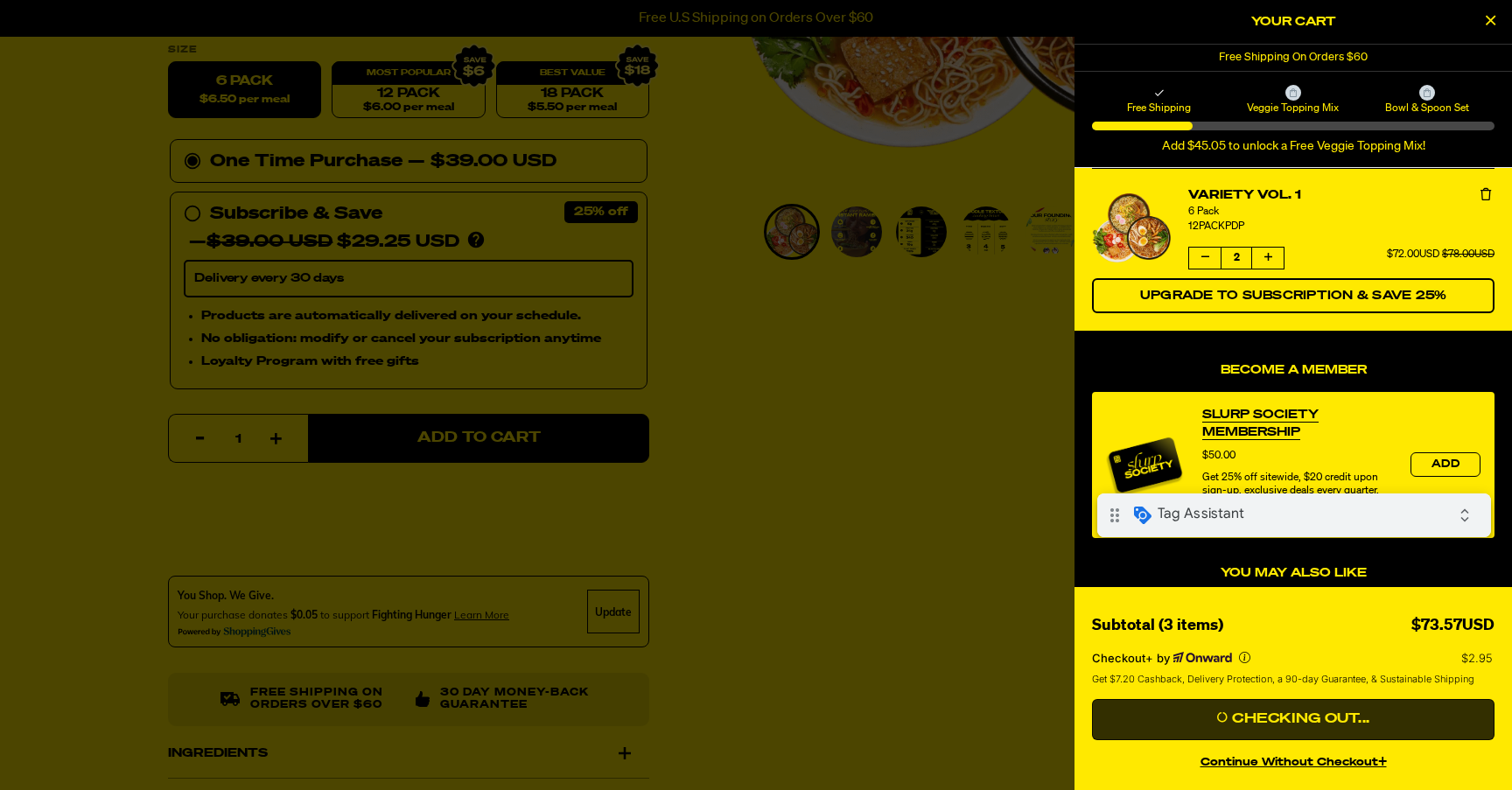 type 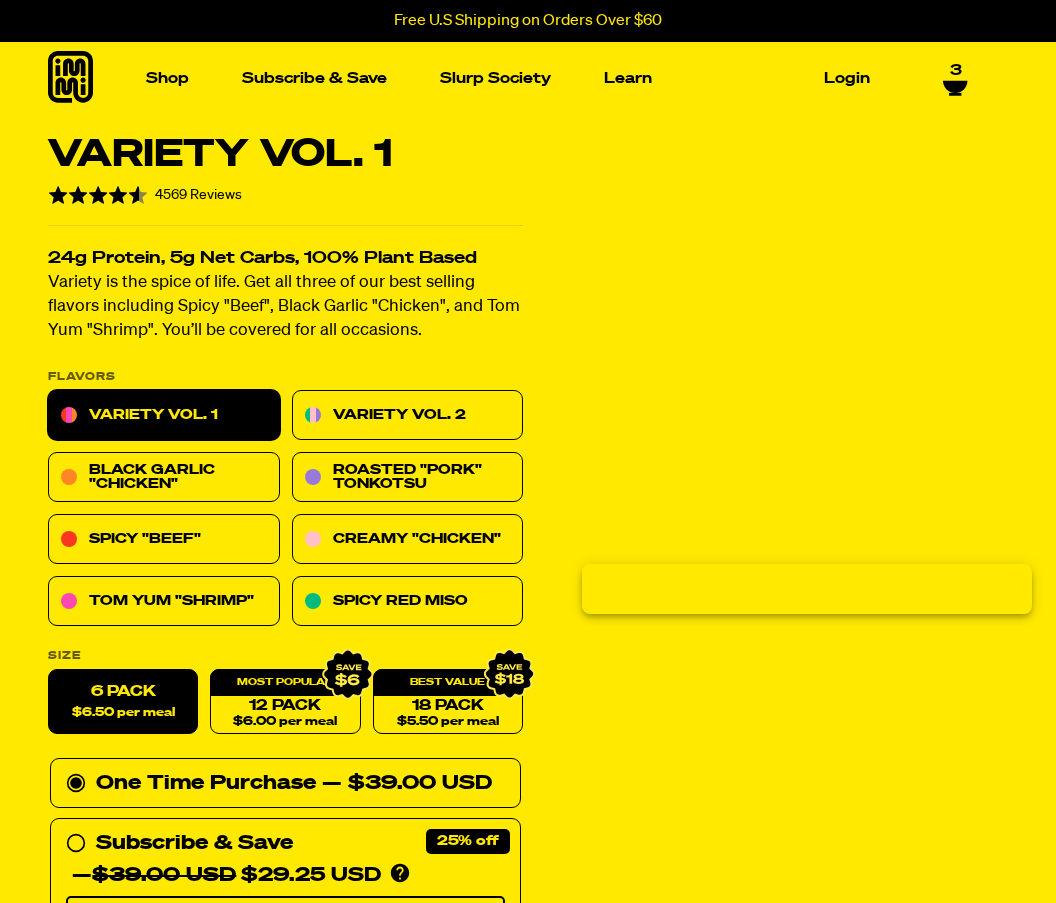 select 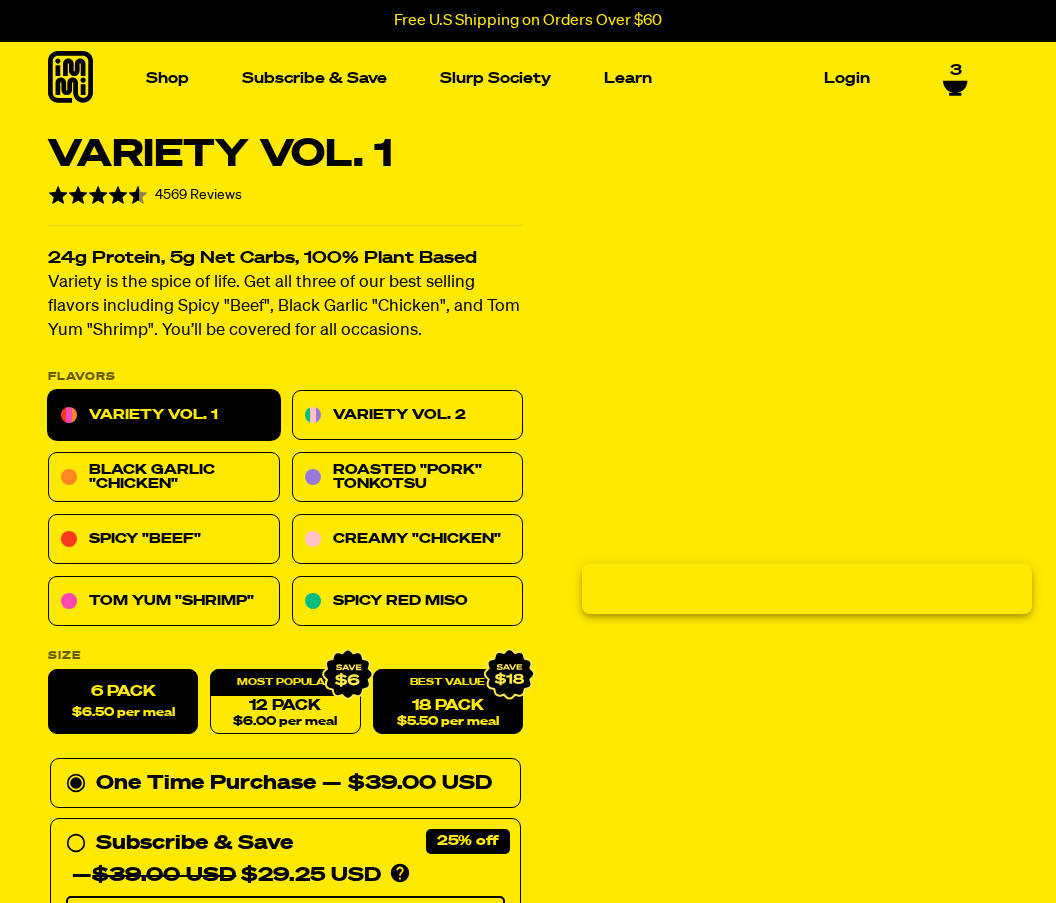 scroll, scrollTop: 0, scrollLeft: 0, axis: both 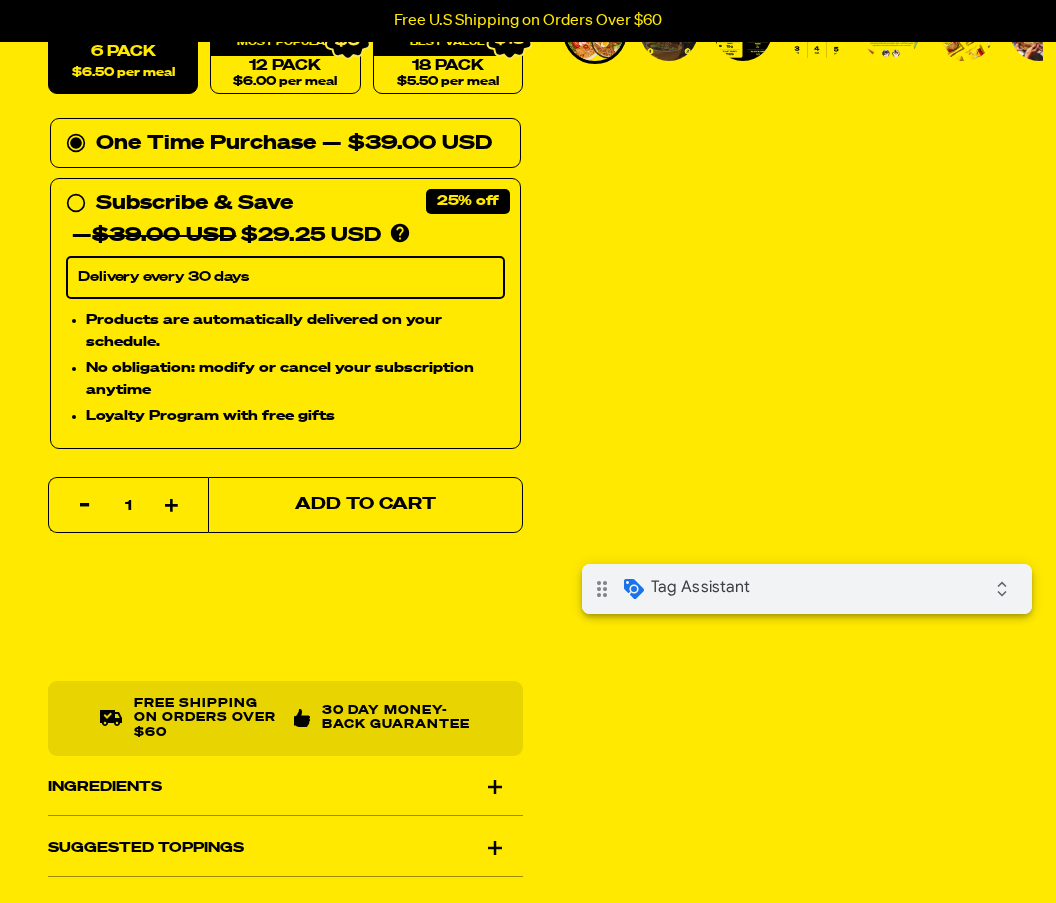 click on "Add to Cart" at bounding box center (365, 505) 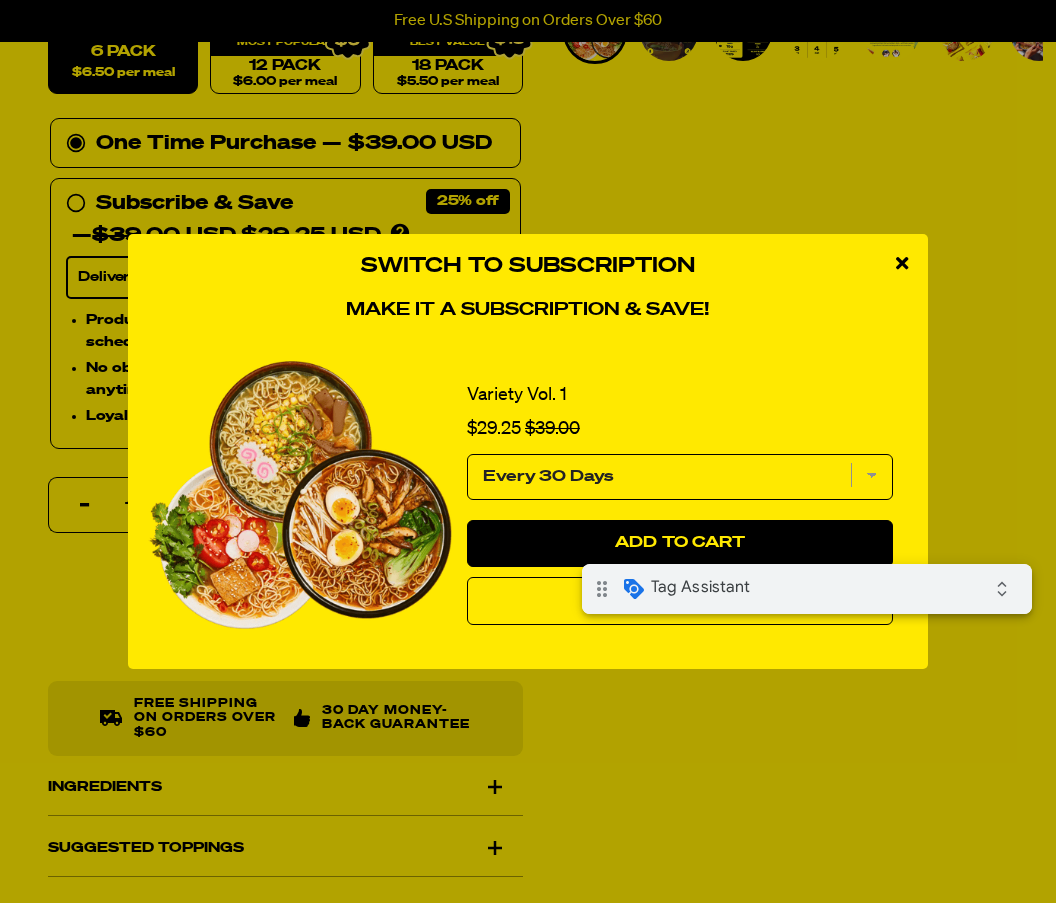 scroll, scrollTop: 638, scrollLeft: 0, axis: vertical 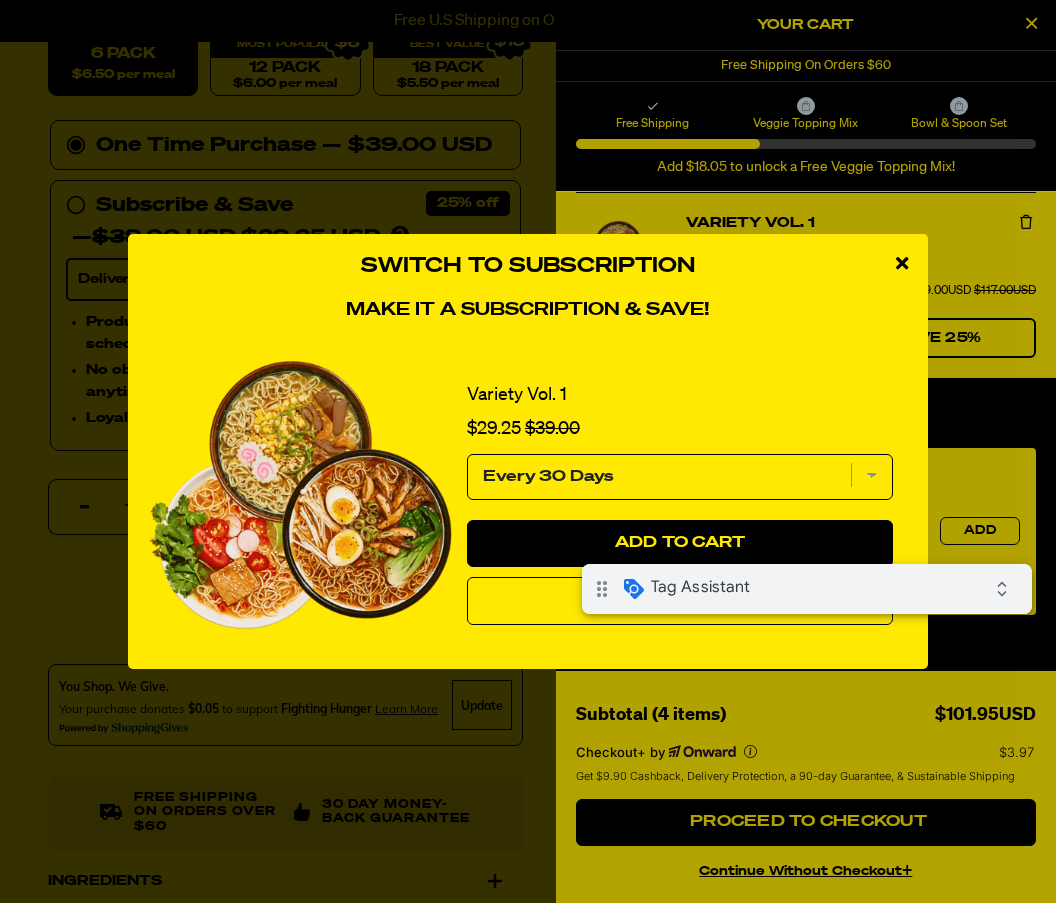 click on "Switch to Subscription   Make it a  subscription & save!       Variety Vol. 1       Sale price   $29.25   Original price   $39.00         Every 30 Days   Add to Cart   No Thanks
Powered by Rebuy" at bounding box center [528, 451] 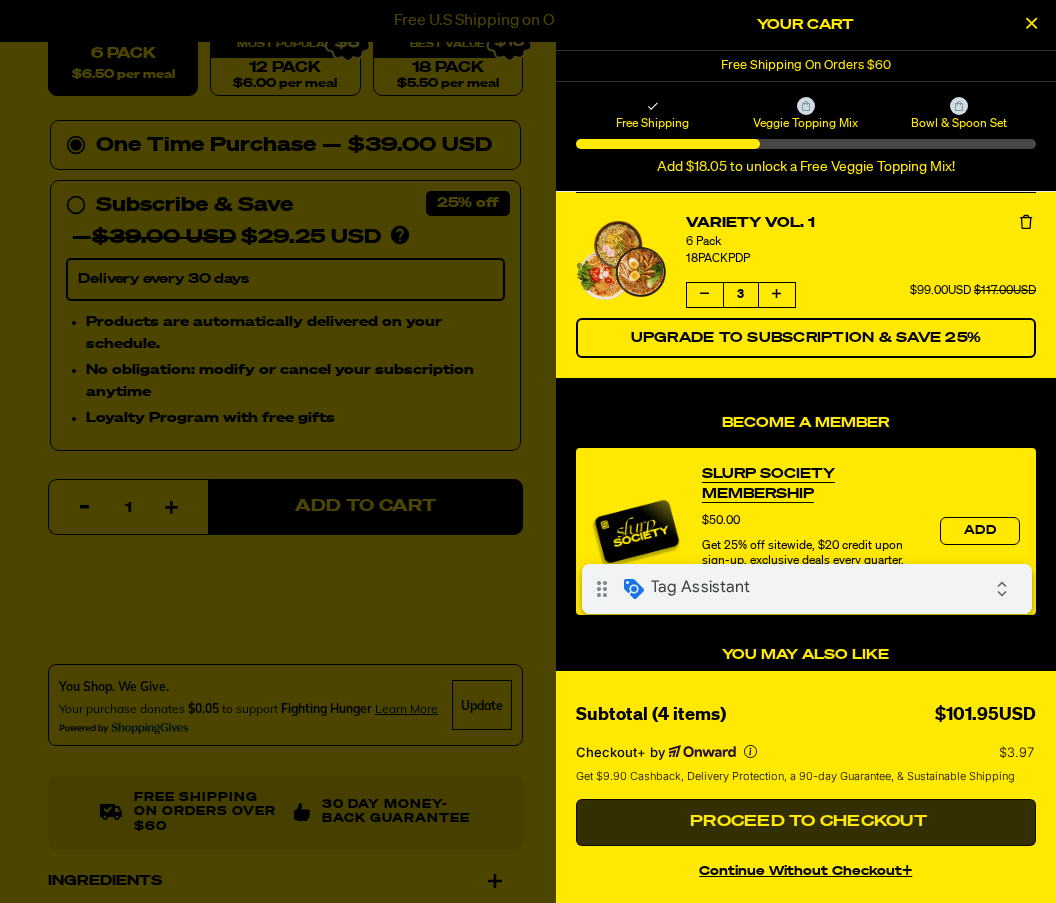 click on "Proceed to Checkout" at bounding box center (806, 823) 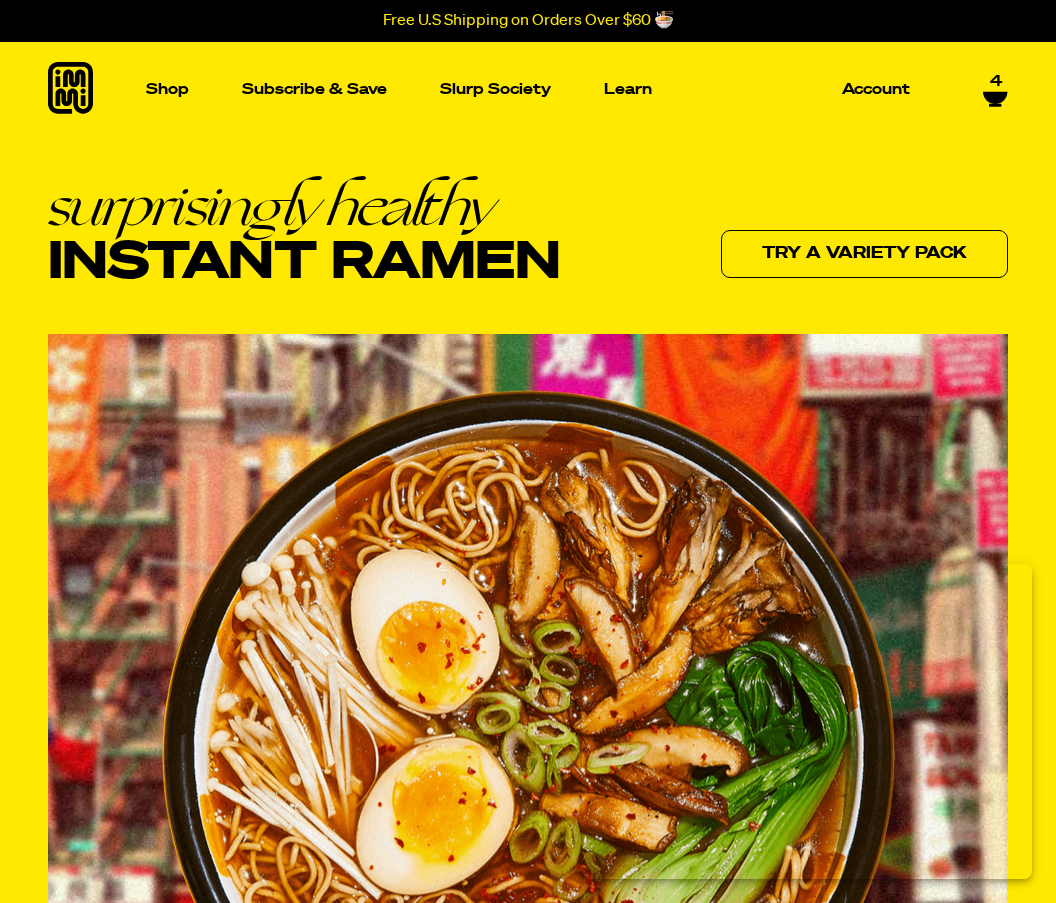 click on "Subscribe & Save" at bounding box center [314, 89] 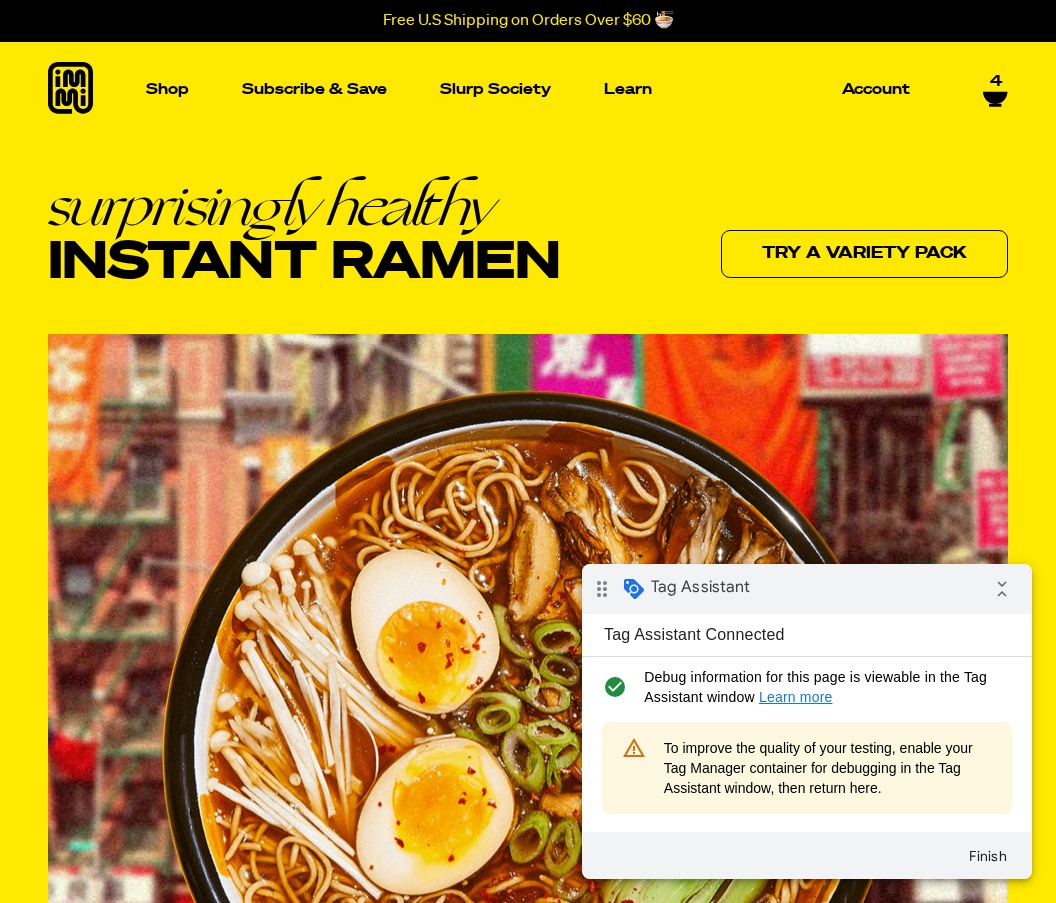scroll, scrollTop: 0, scrollLeft: 0, axis: both 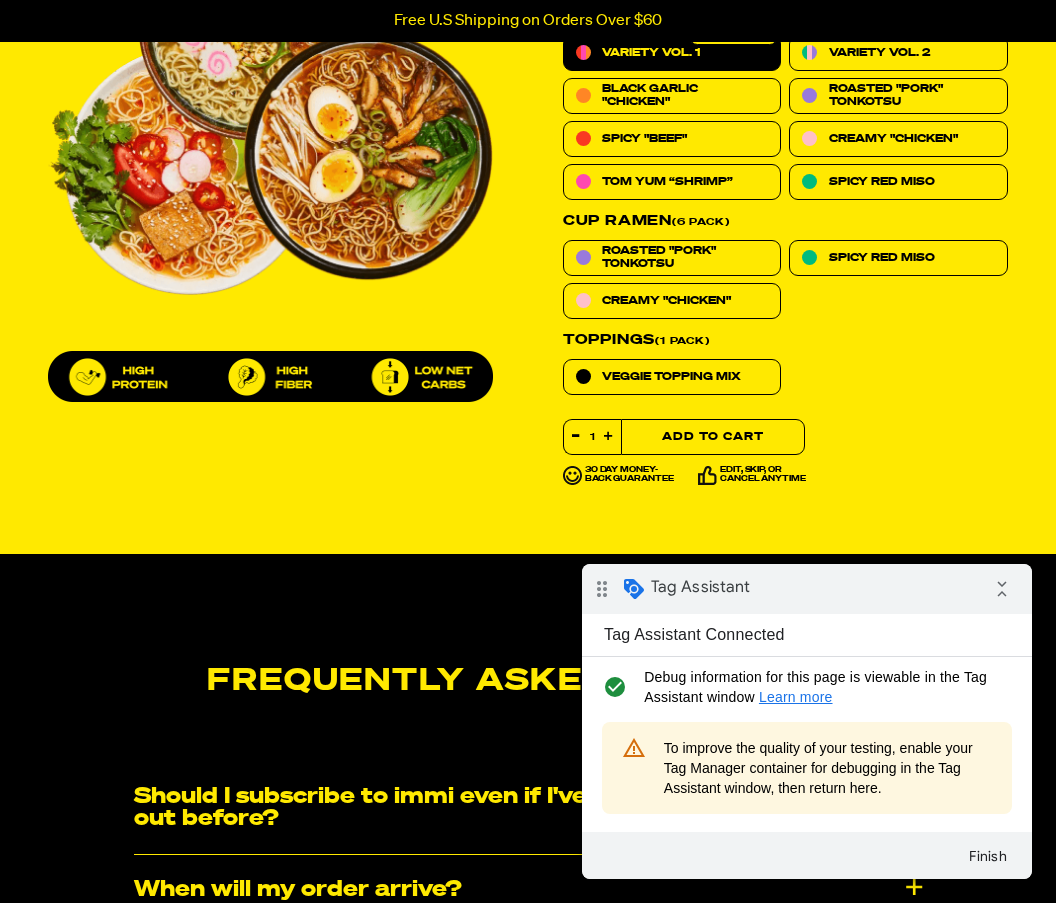 click on "Add to Cart" at bounding box center (713, 437) 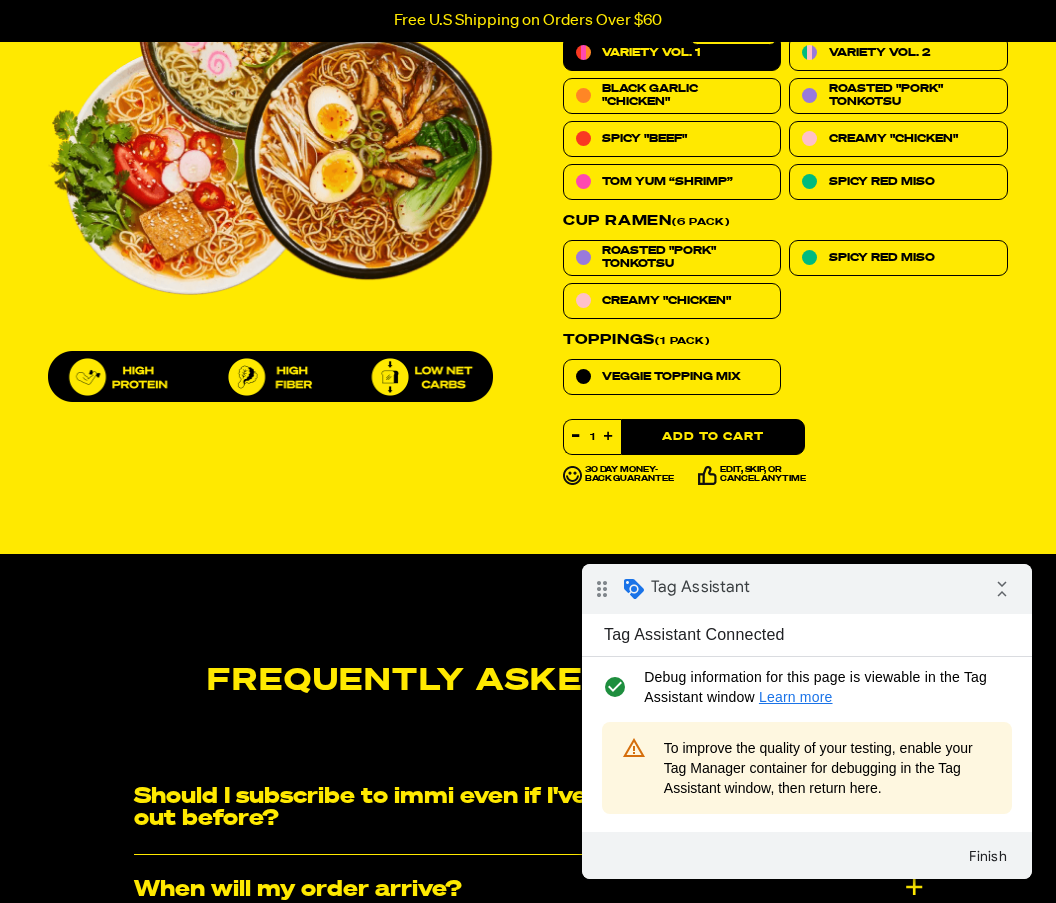 select on "Every 30 Days" 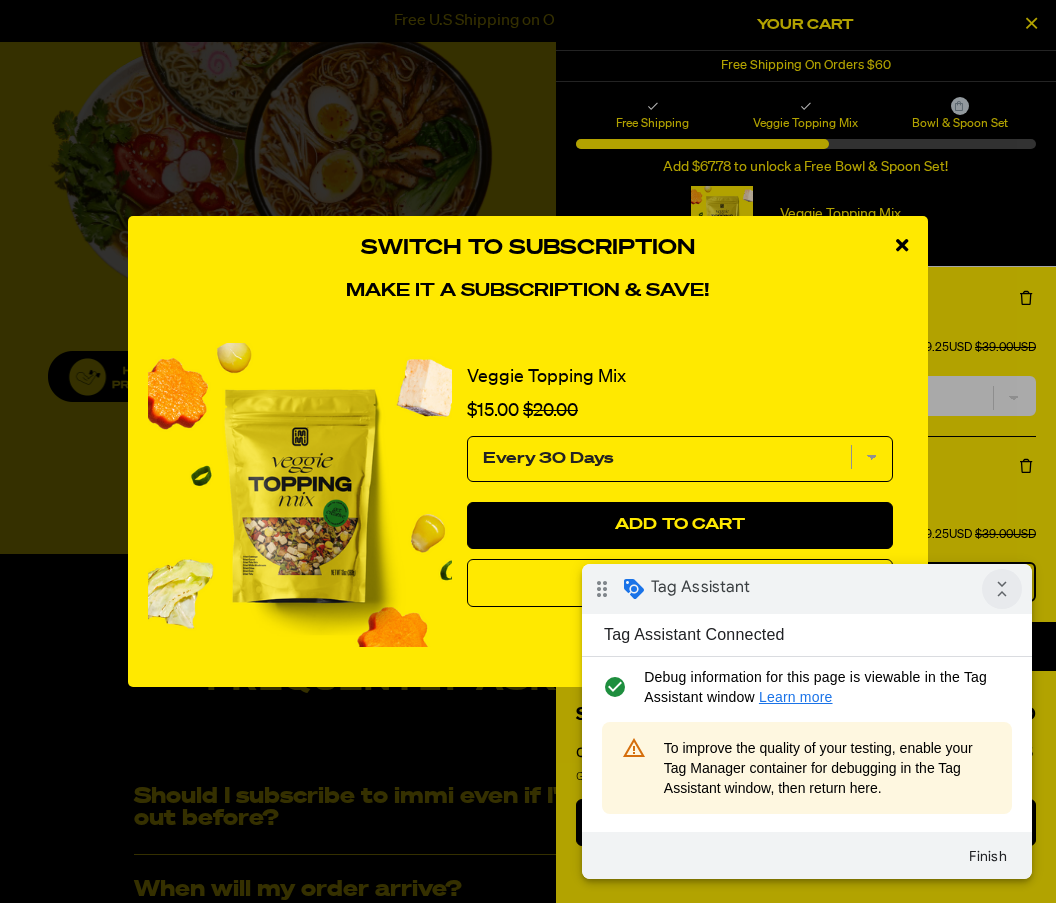 click on "collapse_all" at bounding box center [1002, 589] 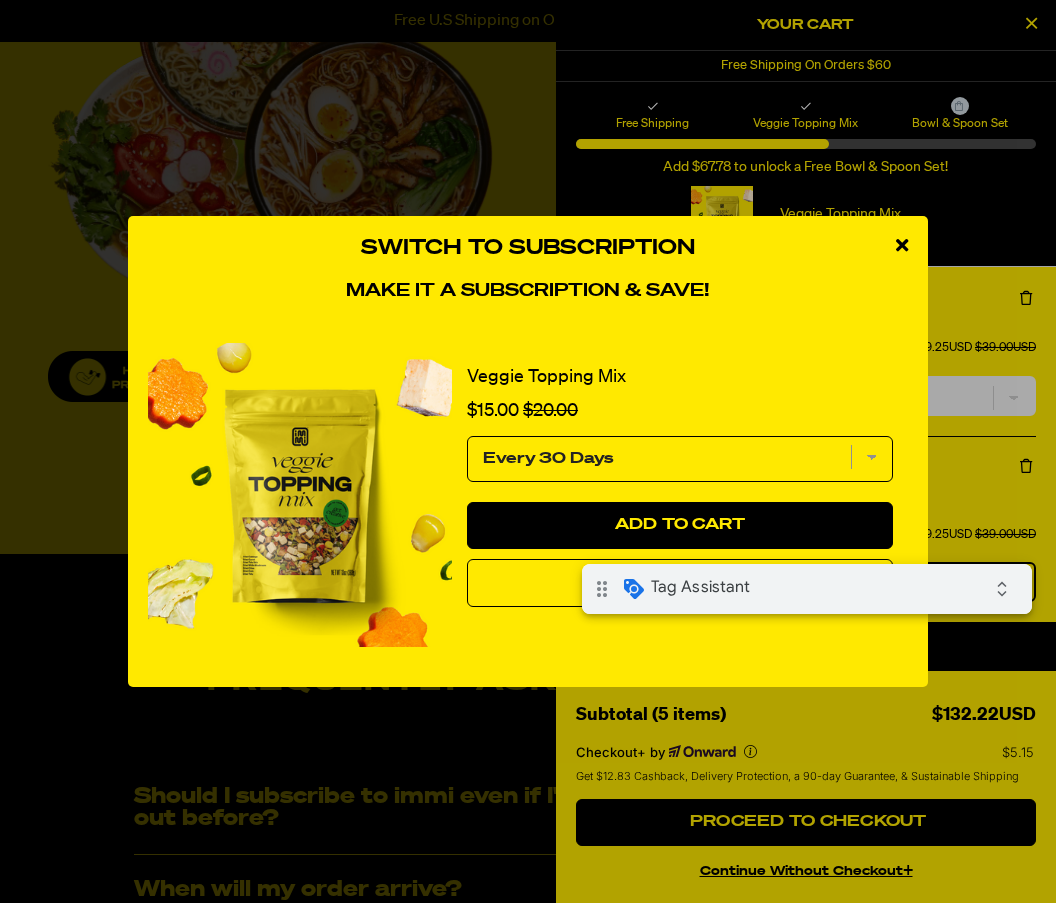 click on "Switch to Subscription   Make it a  subscription & save!       Veggie Topping Mix       Sale price   $15.00   Original price   $20.00         Every 30 Days   Add to Cart   No Thanks
Powered by Rebuy" at bounding box center (528, 451) 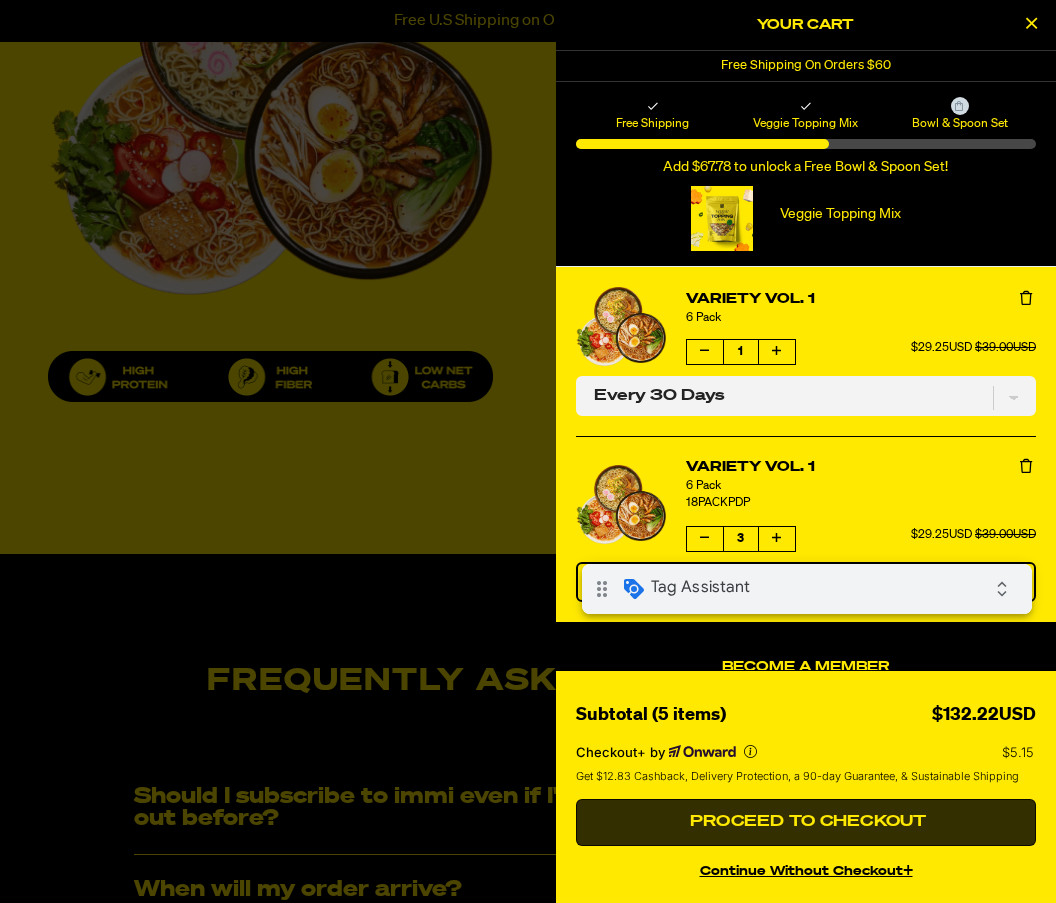 click on "Proceed to Checkout" at bounding box center (806, 822) 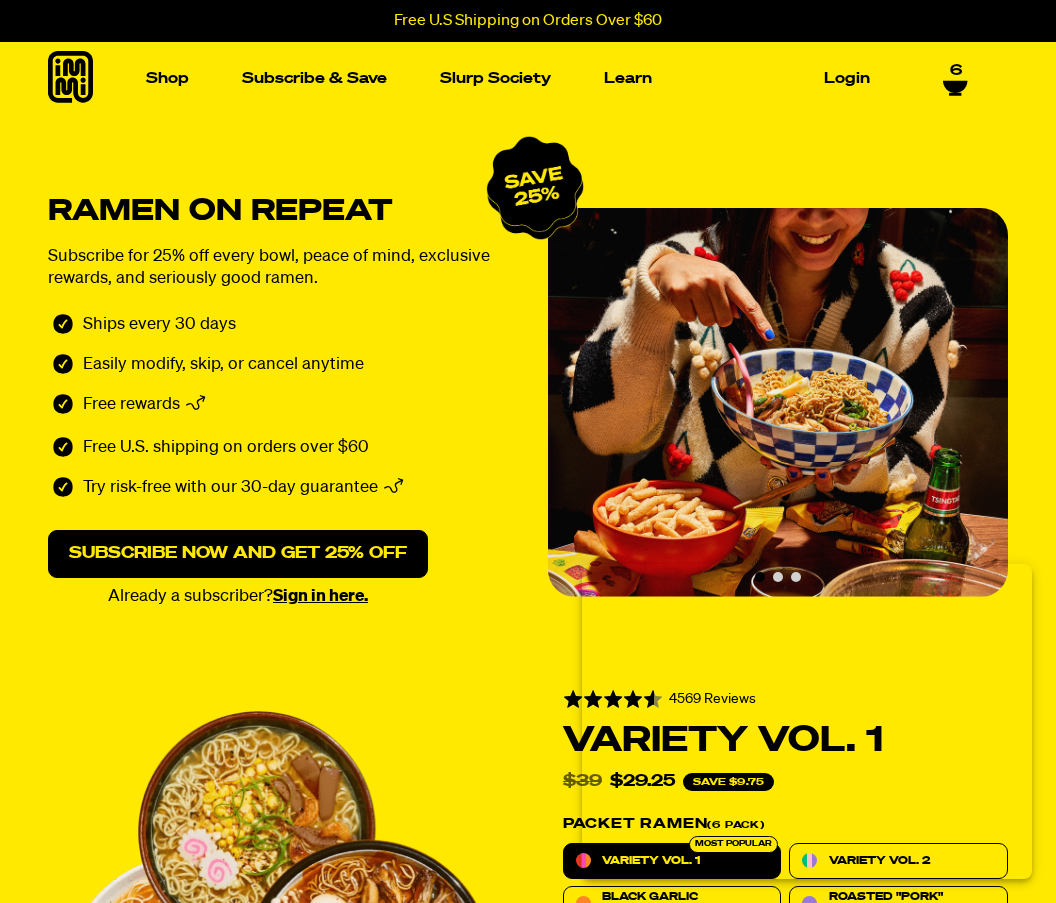 select on "Every 30 Days" 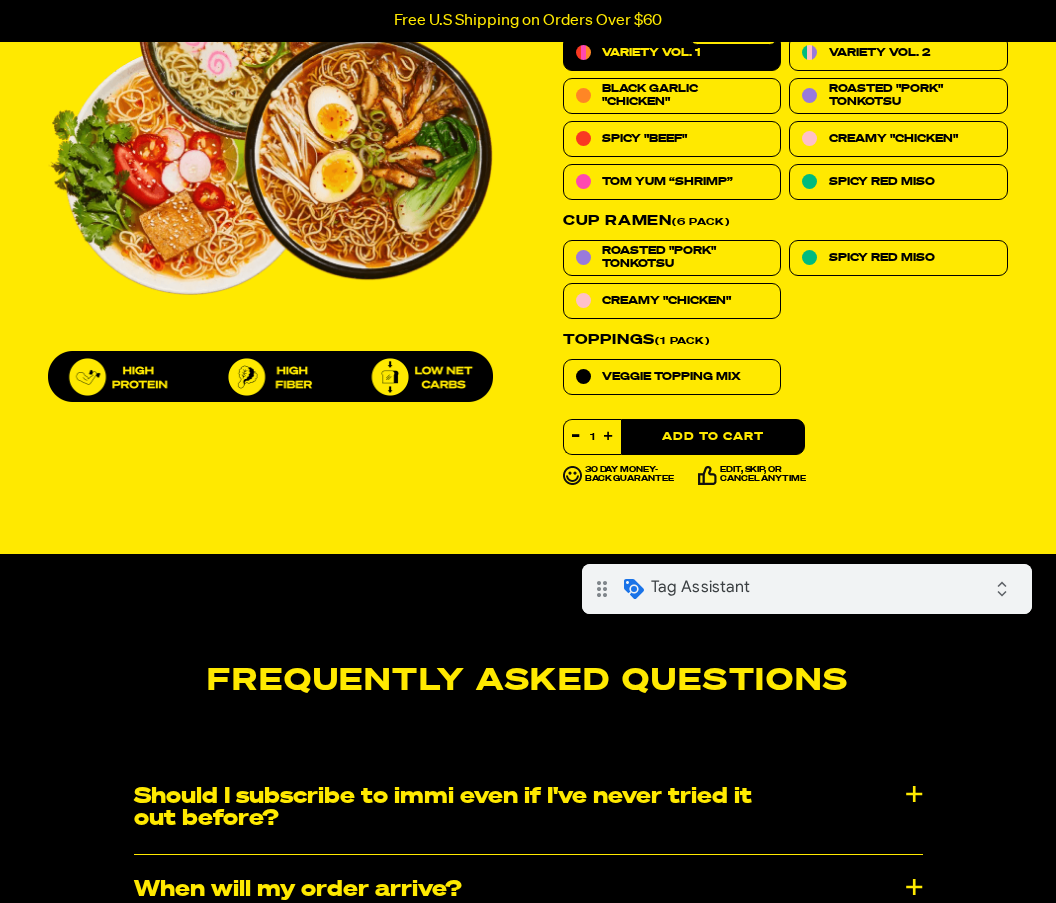 scroll, scrollTop: 0, scrollLeft: 0, axis: both 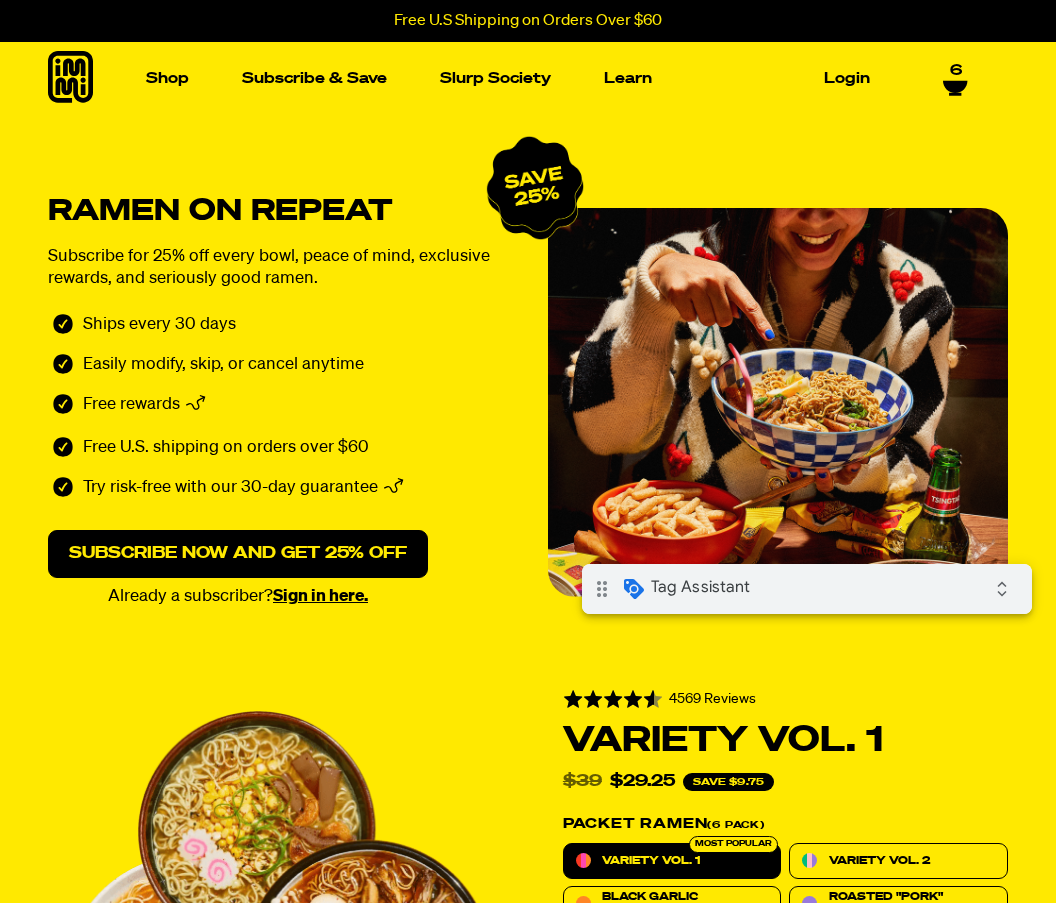 click 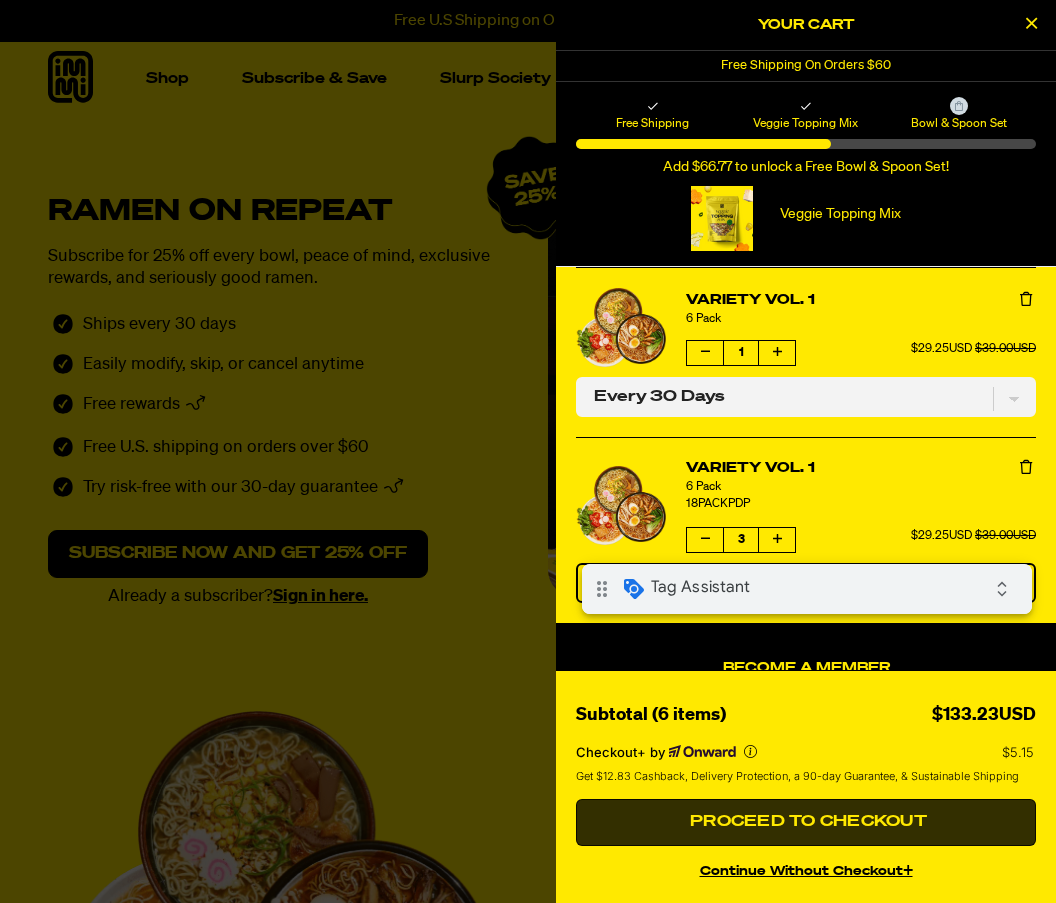 click on "Proceed to Checkout" at bounding box center [806, 822] 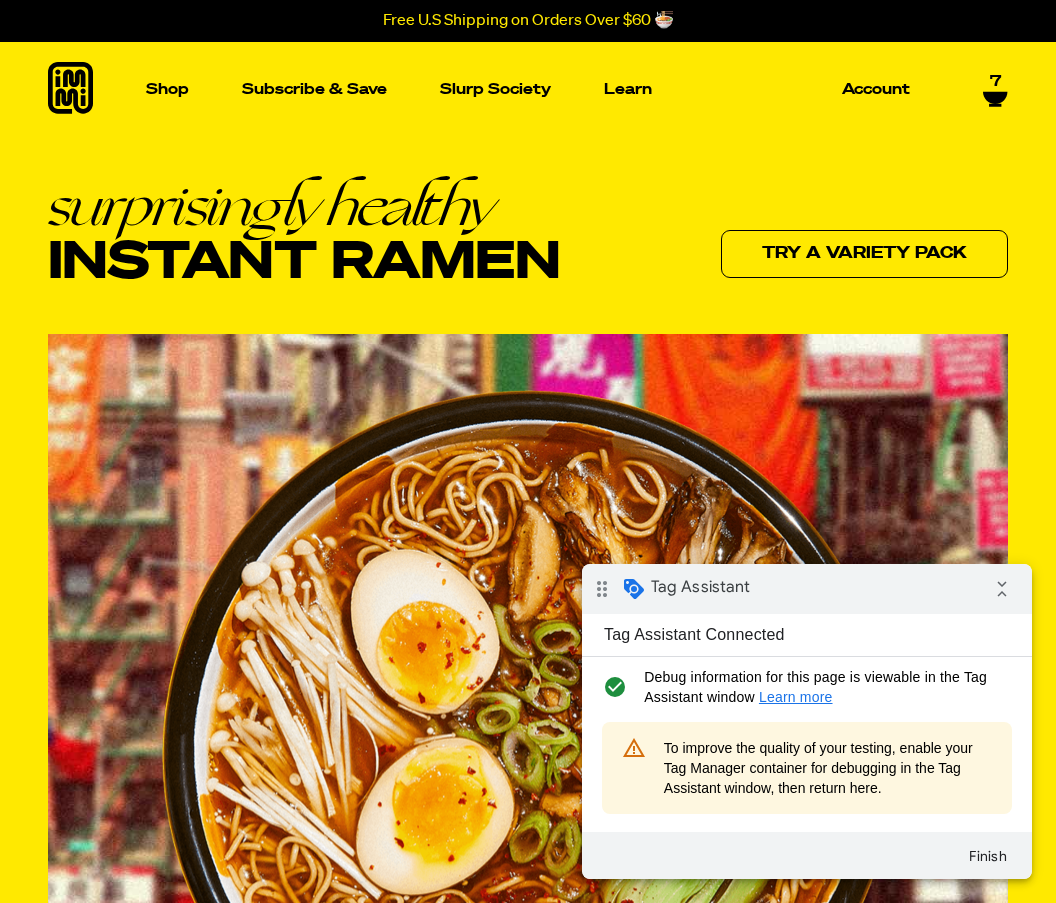 scroll, scrollTop: 0, scrollLeft: 0, axis: both 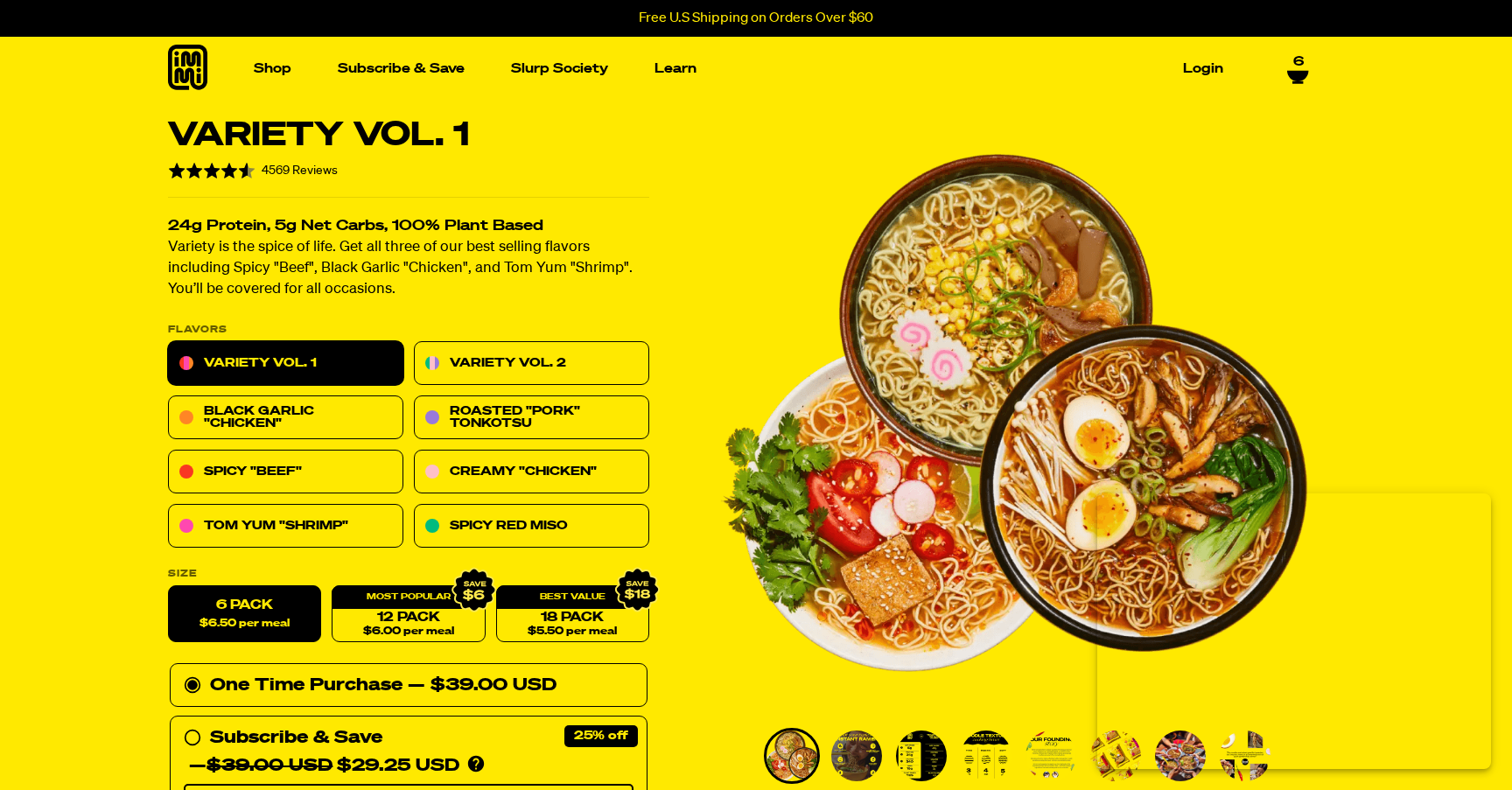select on "Every 30 Days" 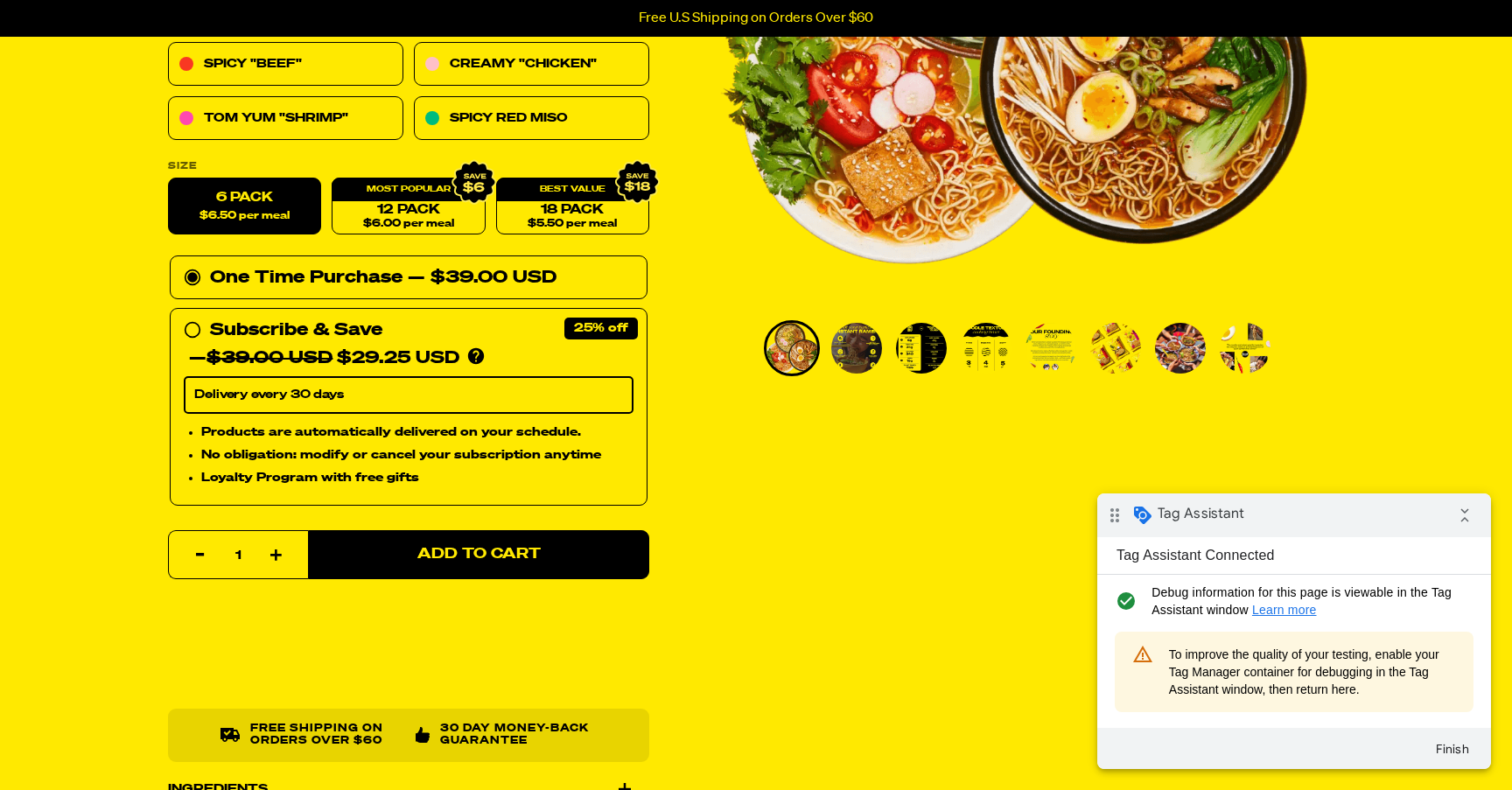 scroll, scrollTop: 0, scrollLeft: 0, axis: both 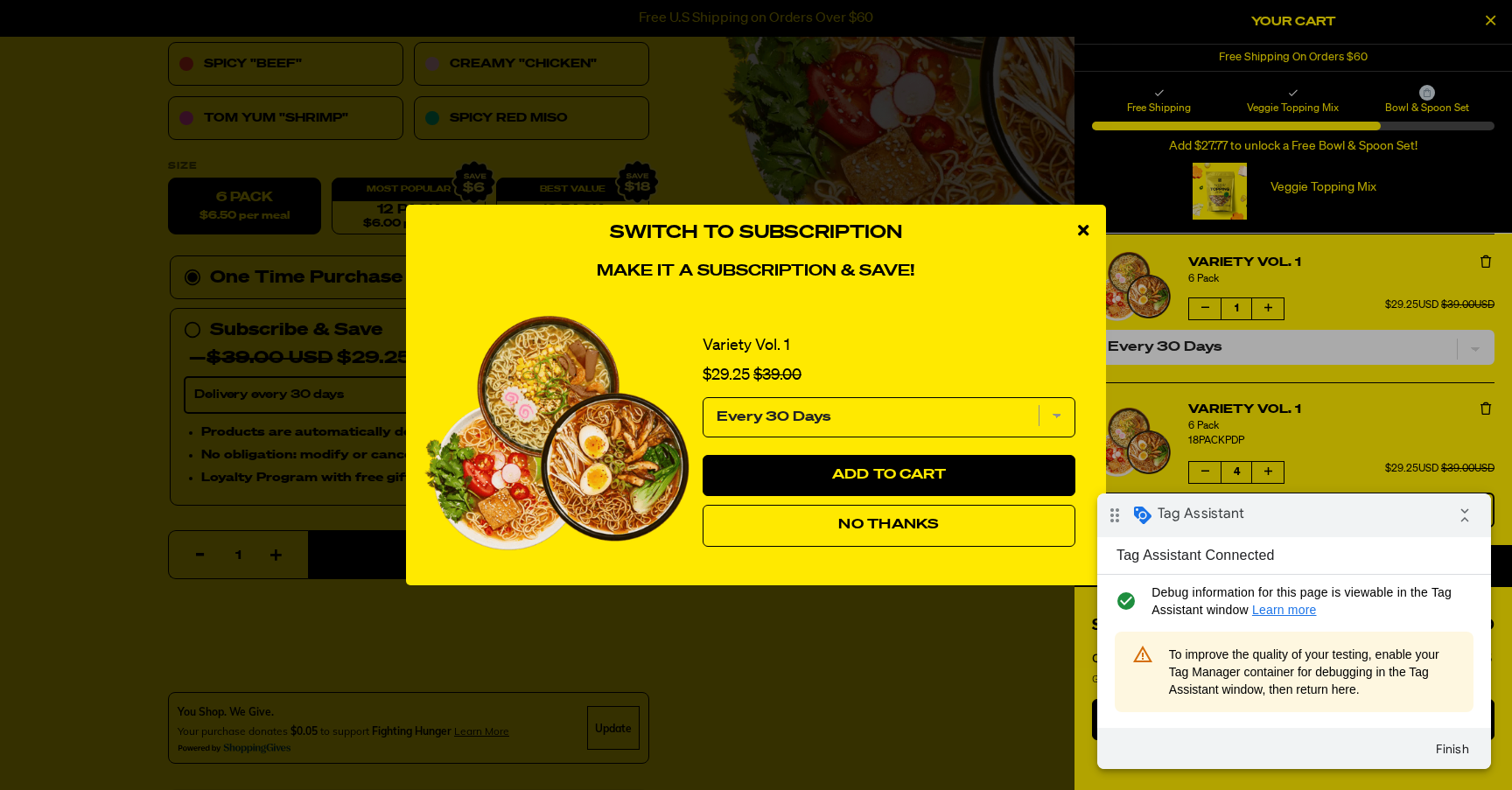 type 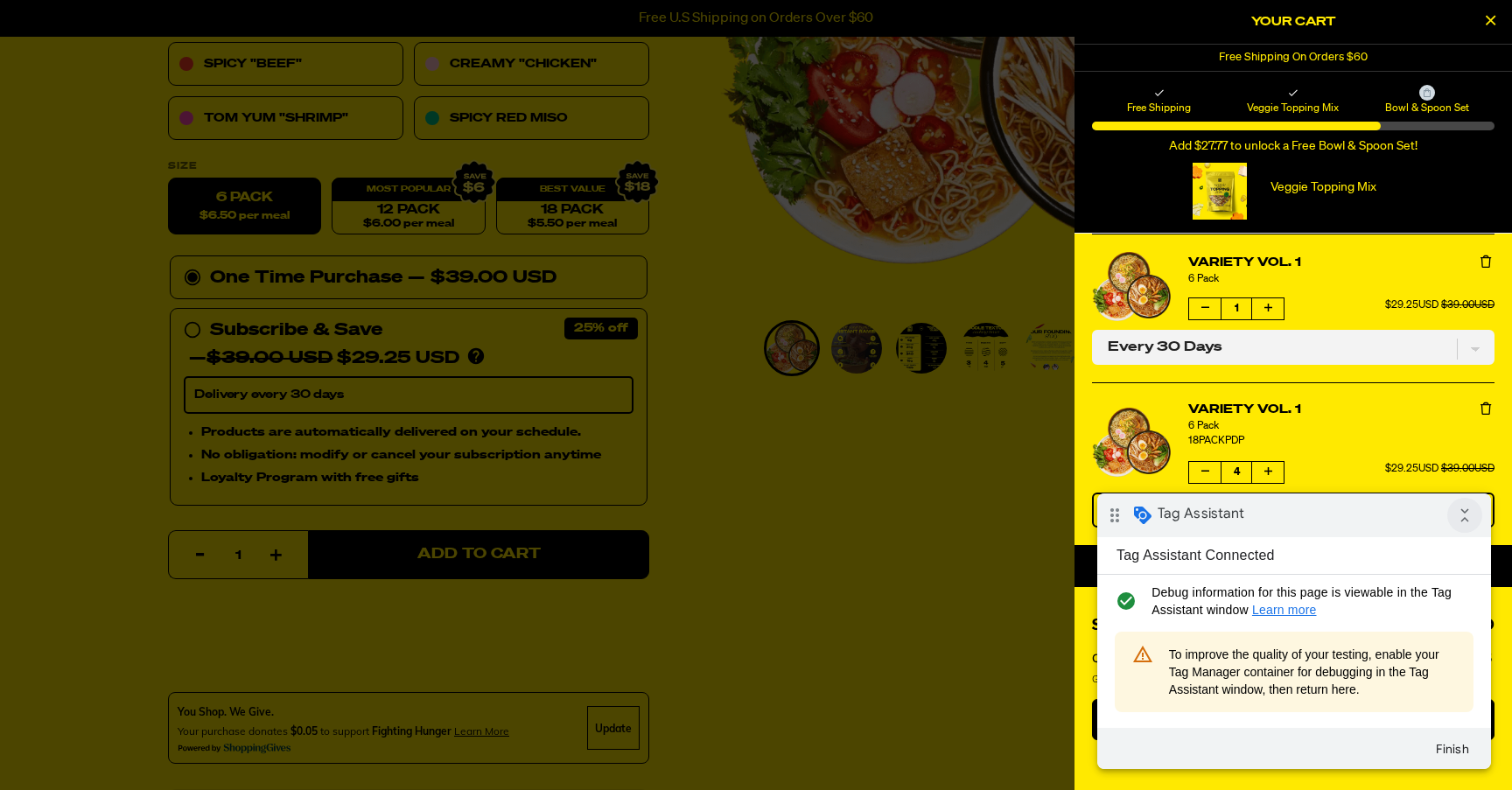 click on "collapse_all" at bounding box center [1465, 515] 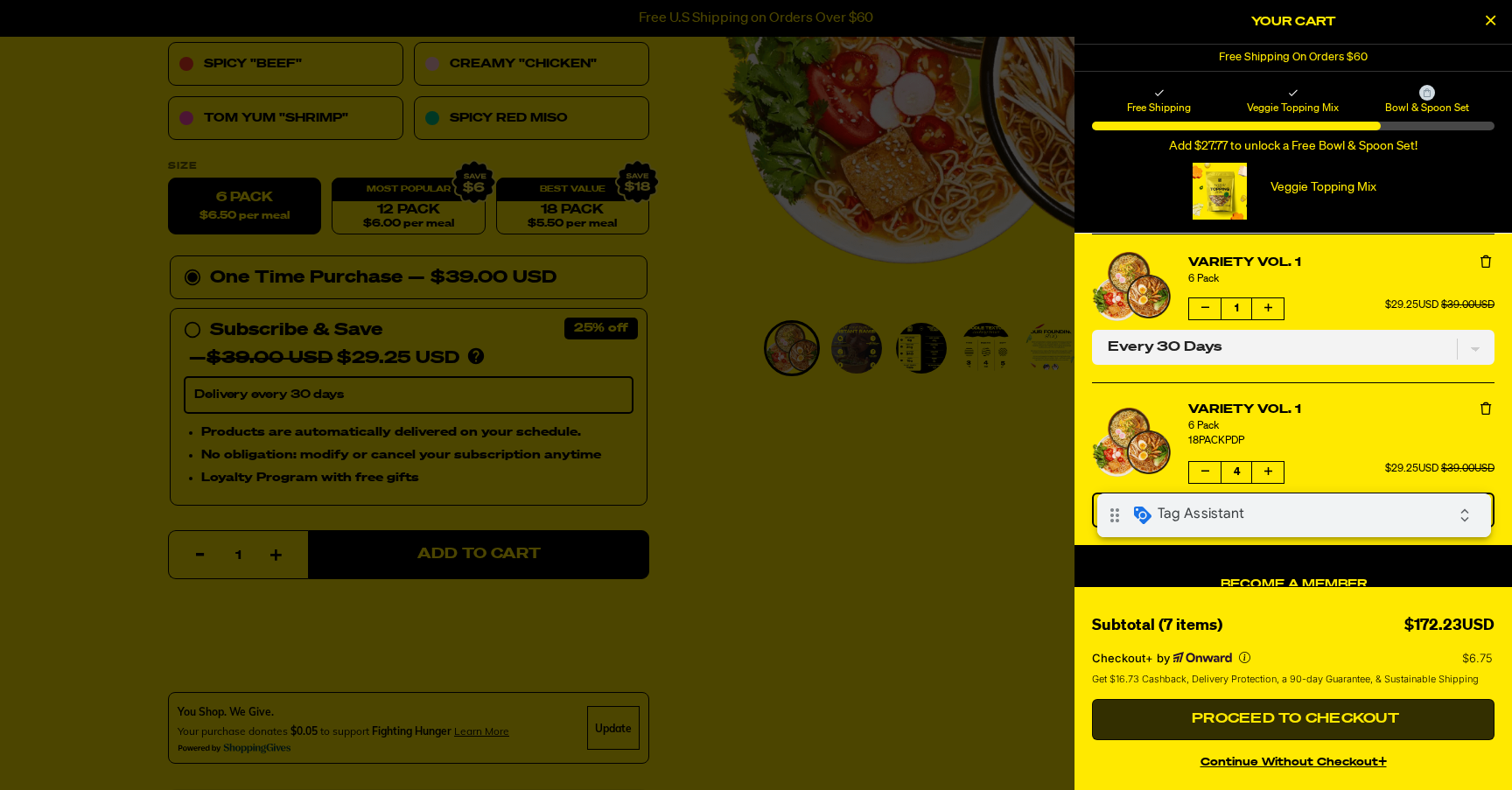 click on "Proceed to Checkout" at bounding box center [1293, 719] 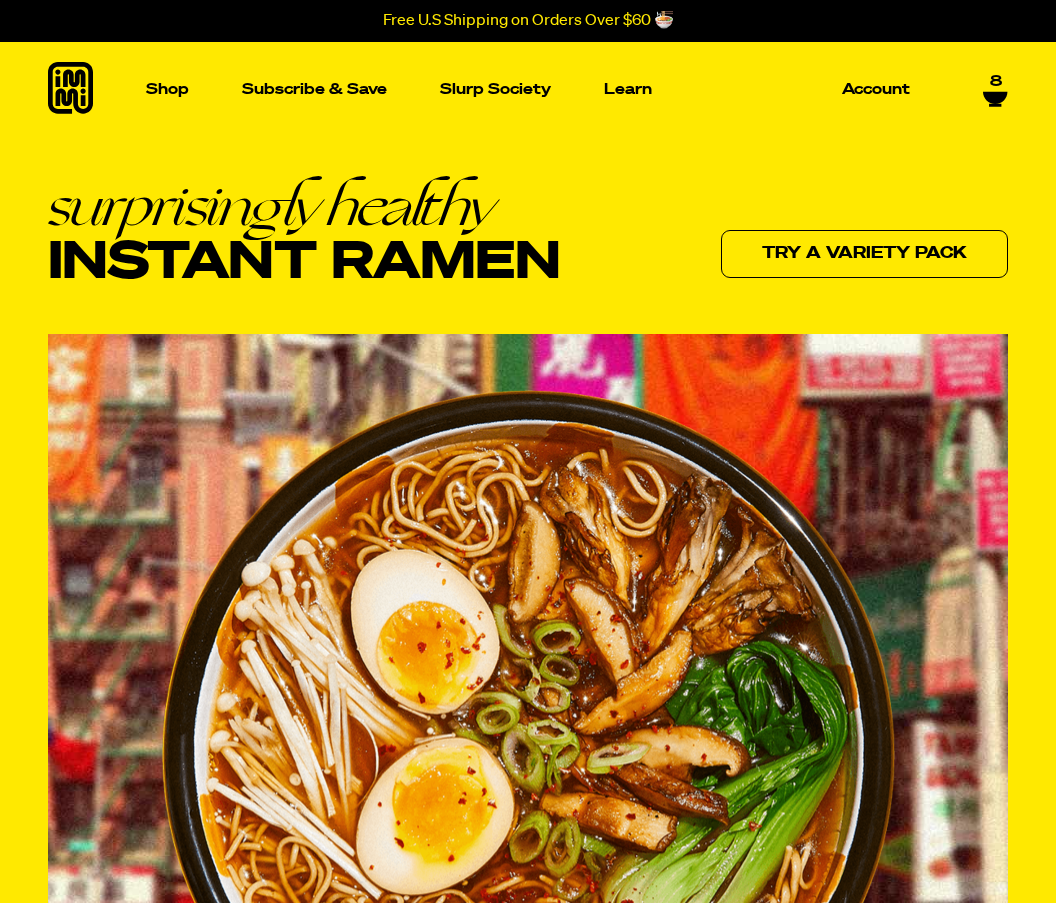 scroll, scrollTop: 0, scrollLeft: 0, axis: both 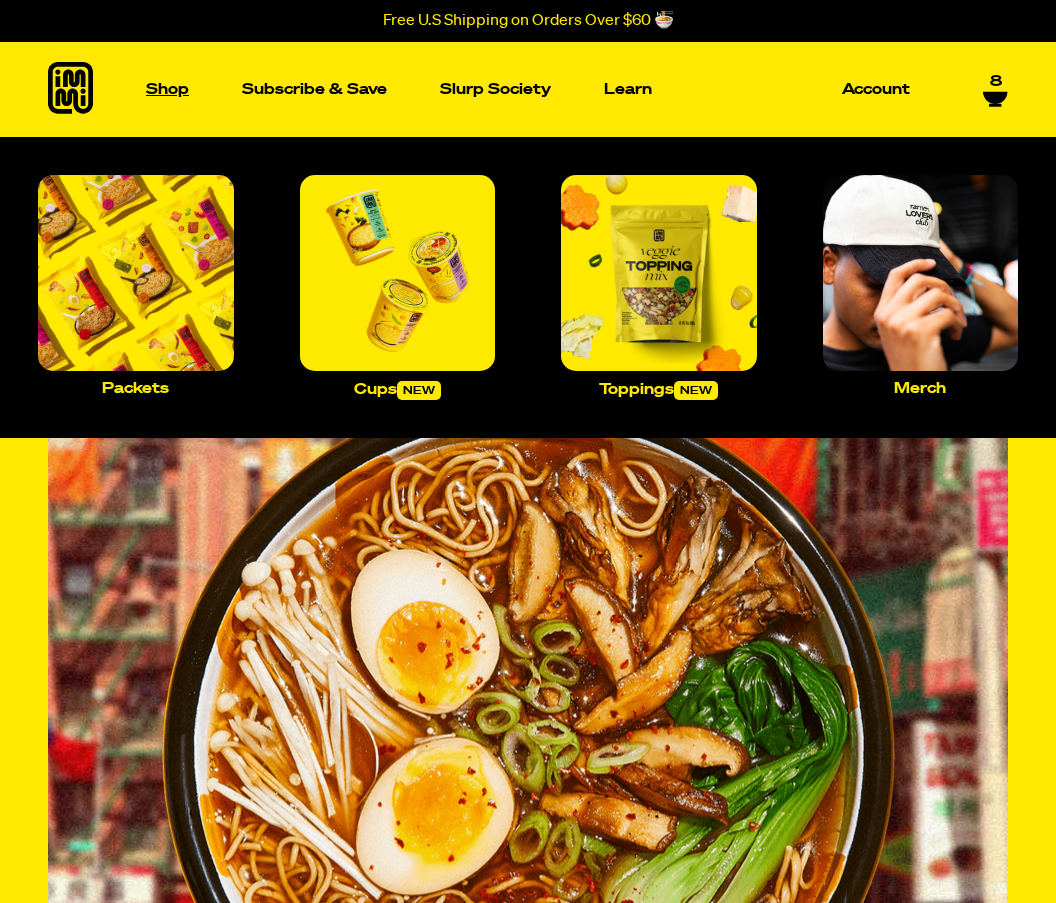 click on "Shop" at bounding box center (167, 89) 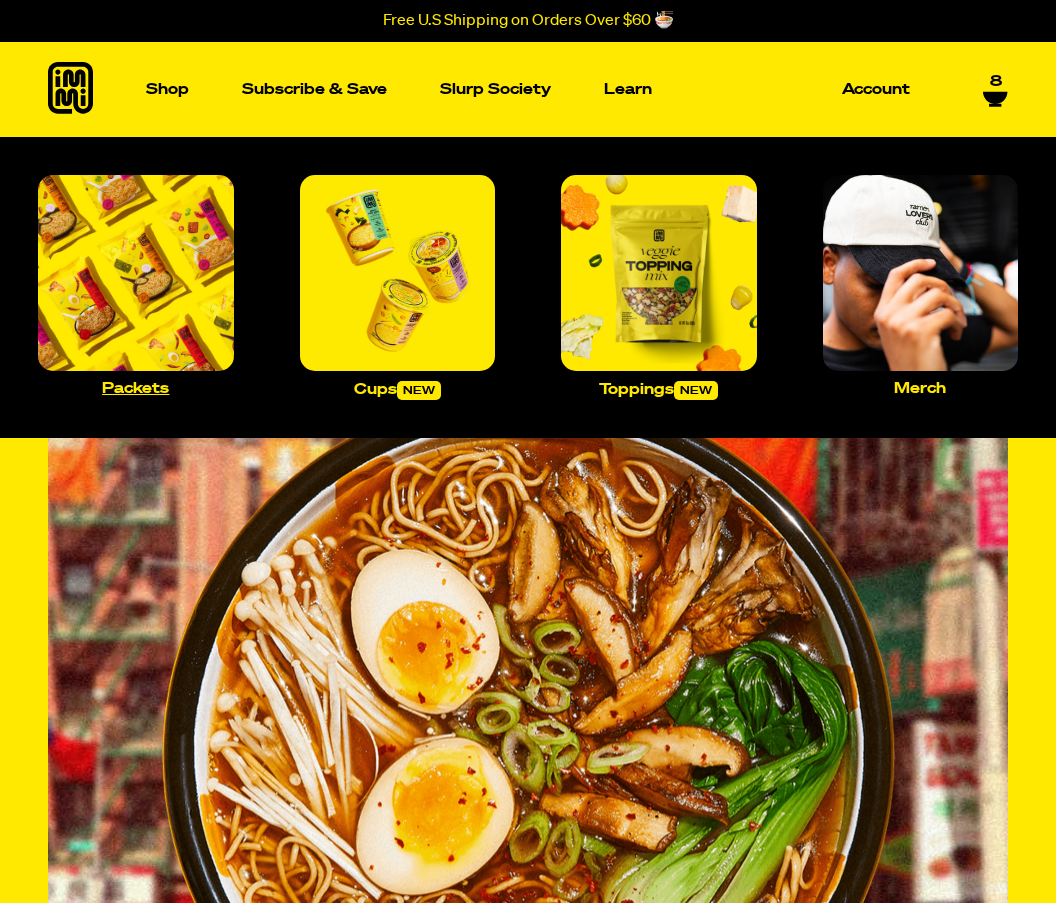 click at bounding box center (136, 273) 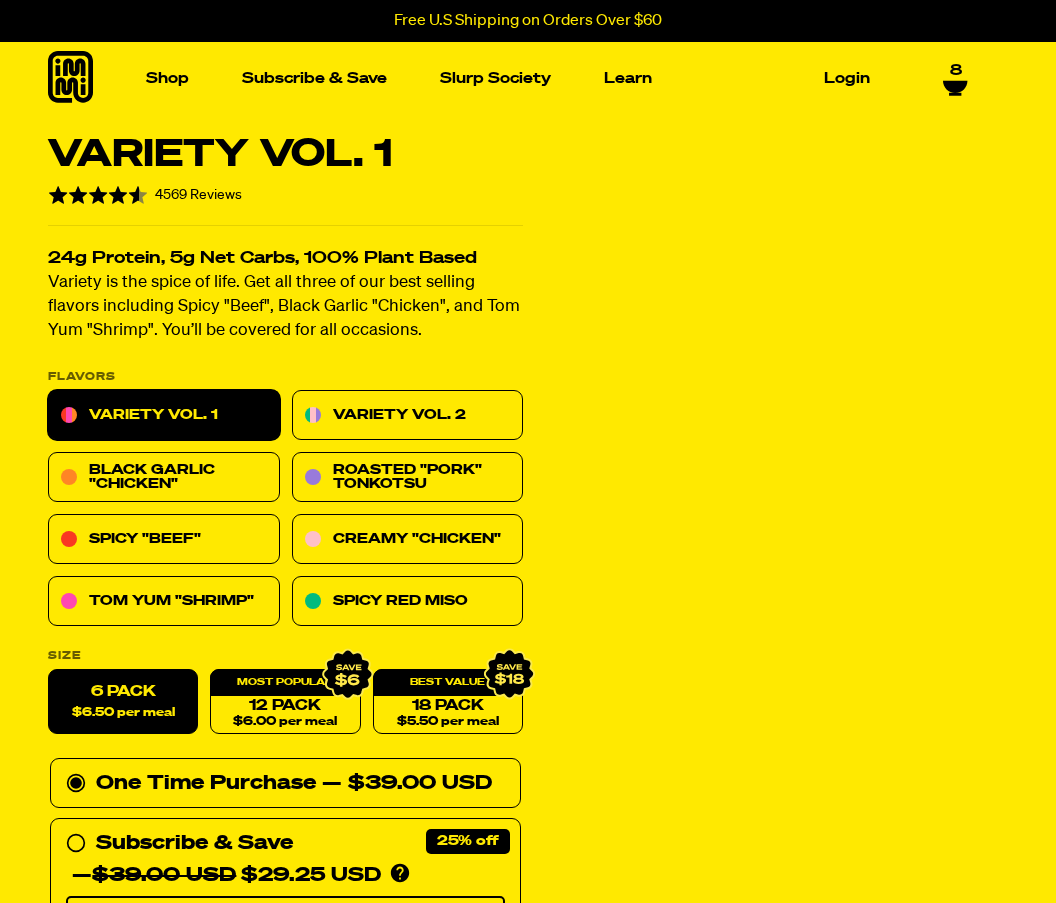 scroll, scrollTop: 0, scrollLeft: 0, axis: both 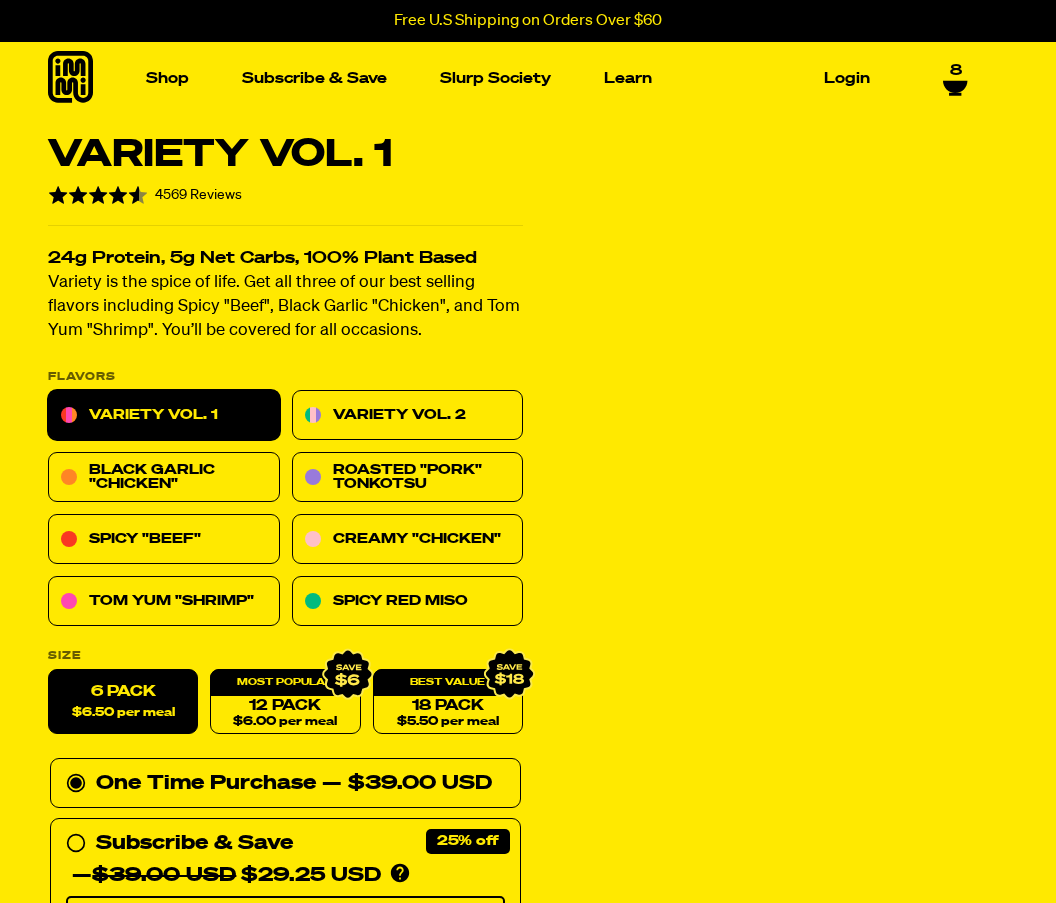 click on "8" at bounding box center [943, 79] 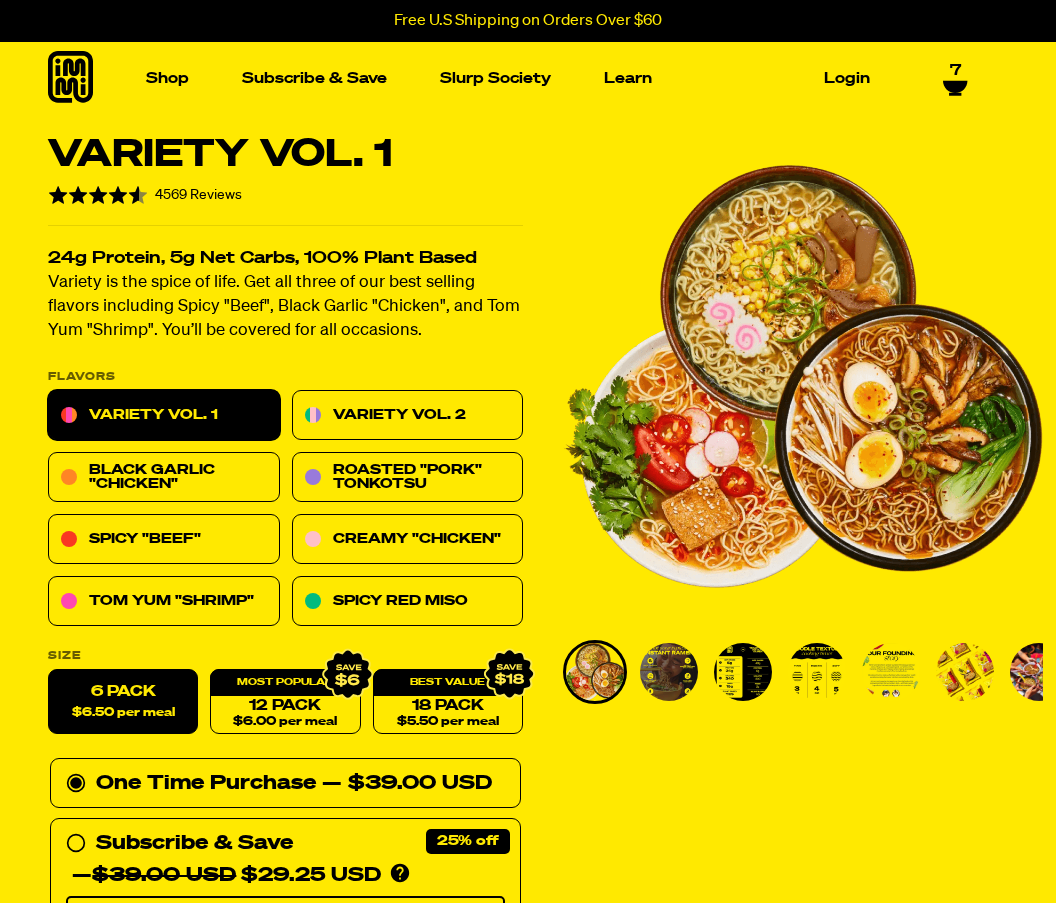 scroll, scrollTop: 0, scrollLeft: 0, axis: both 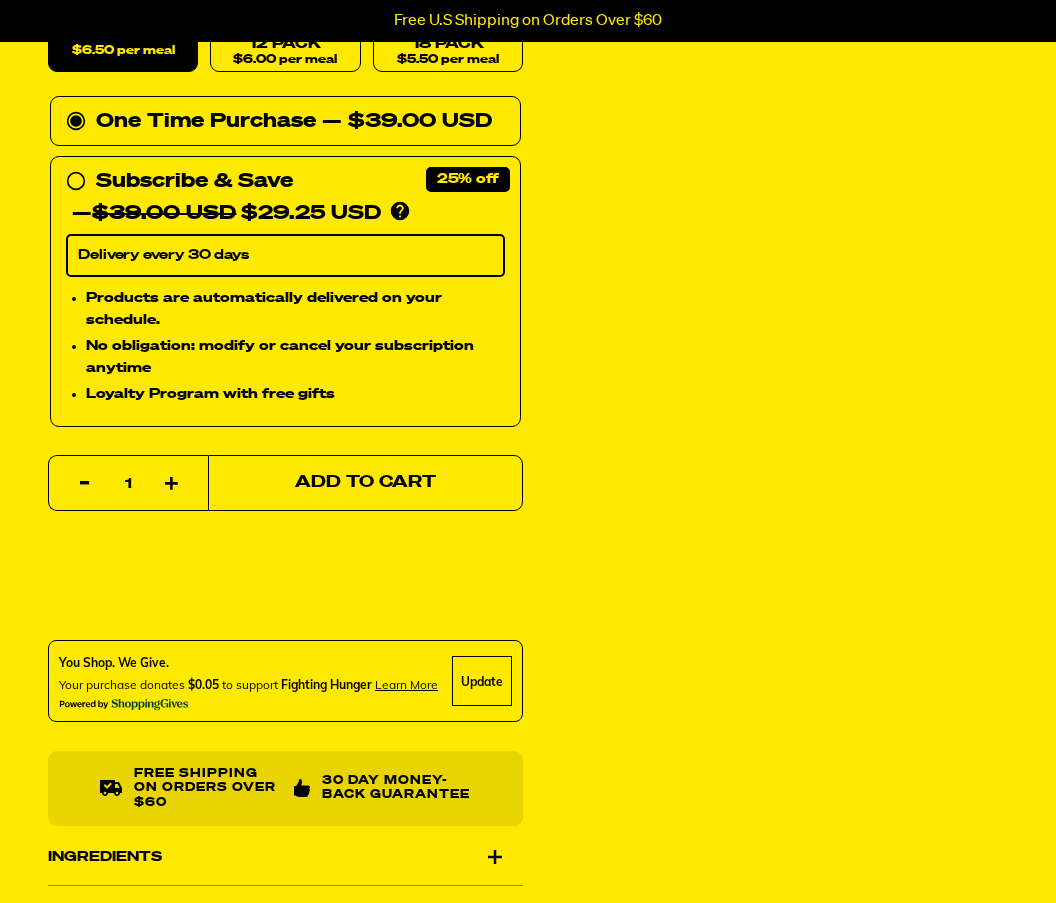click on "Add to Cart" at bounding box center [365, 483] 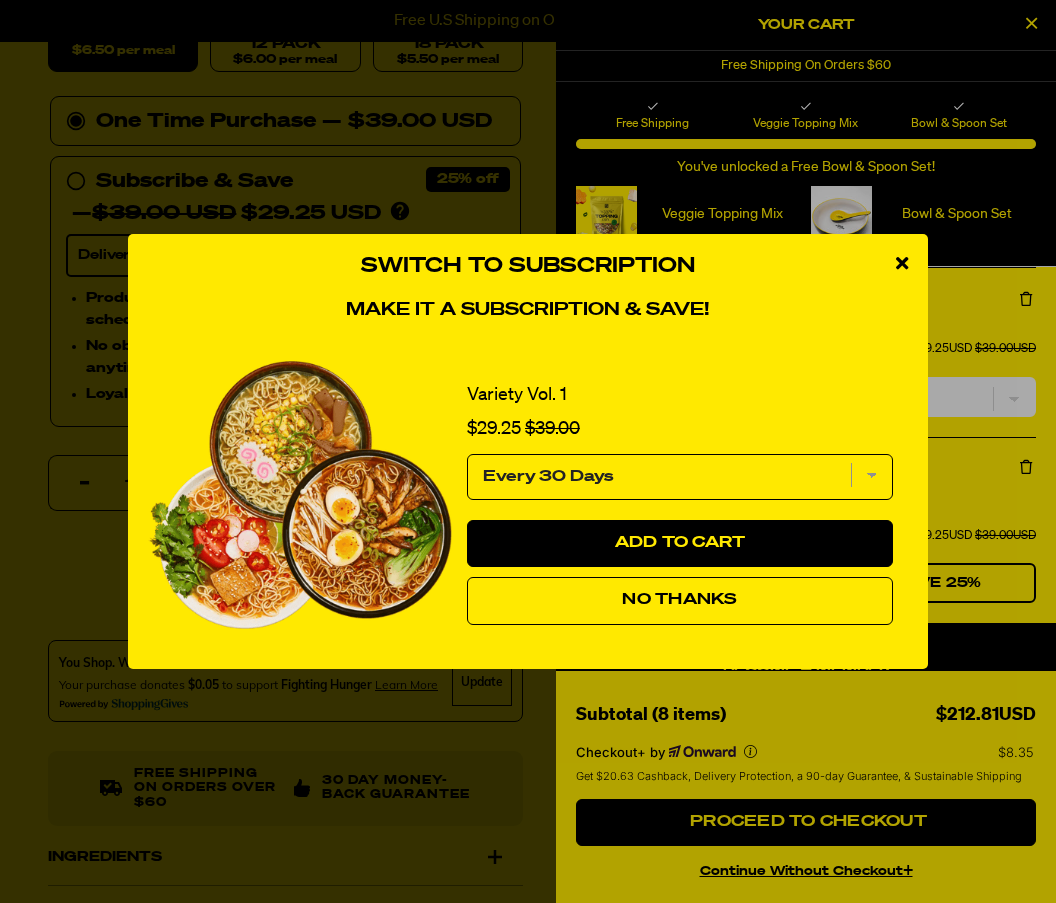 click at bounding box center [902, 263] 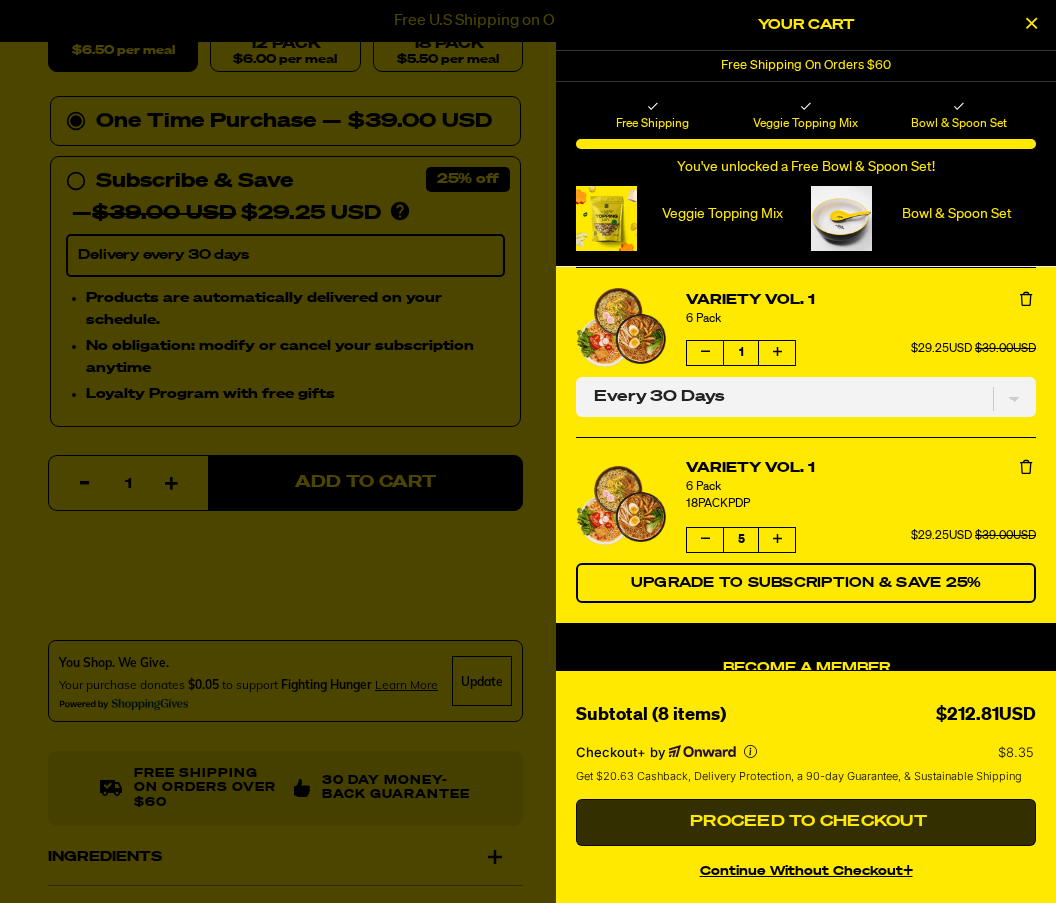 click on "Proceed to Checkout" at bounding box center (806, 822) 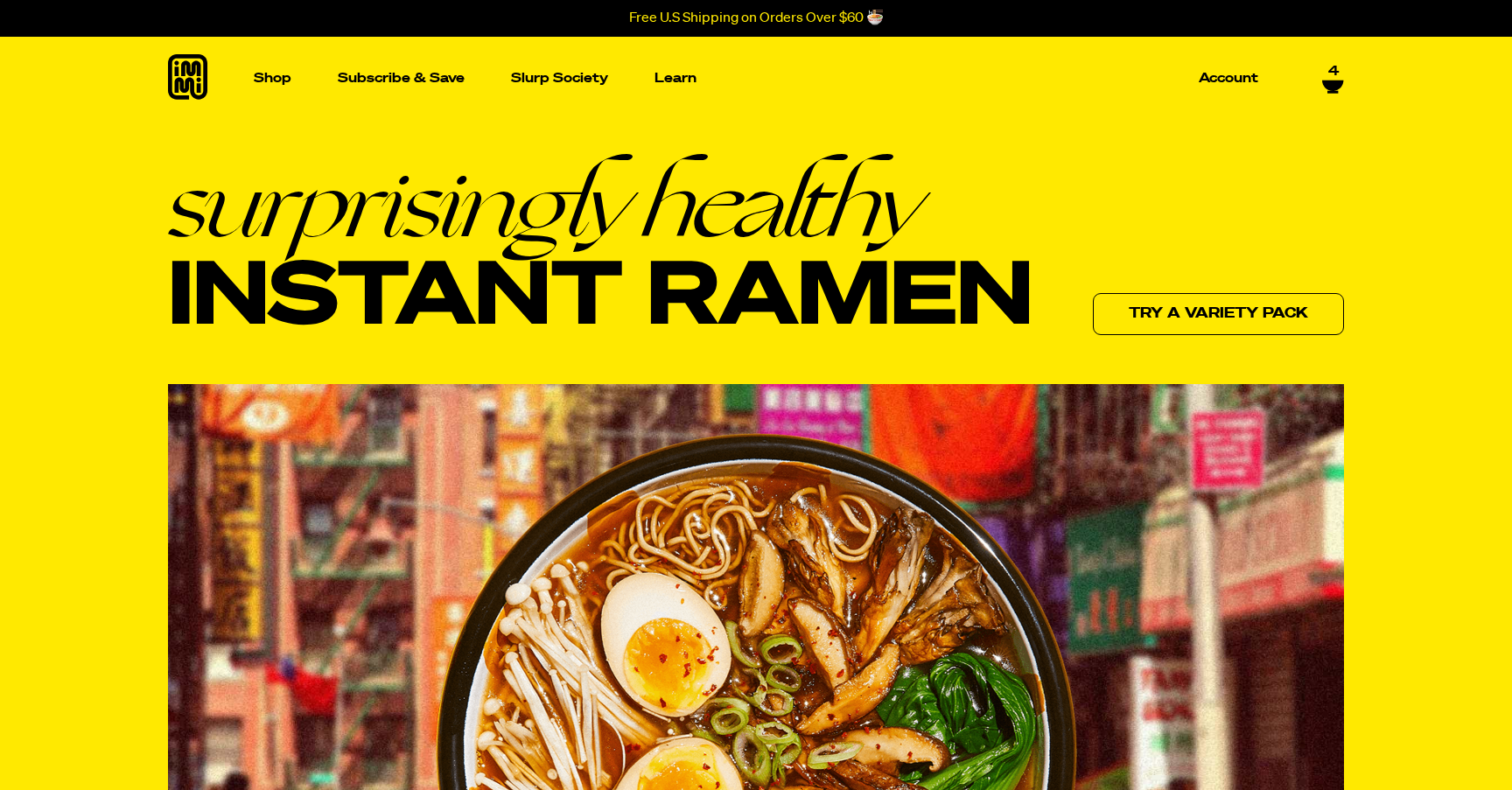 scroll, scrollTop: 0, scrollLeft: 0, axis: both 